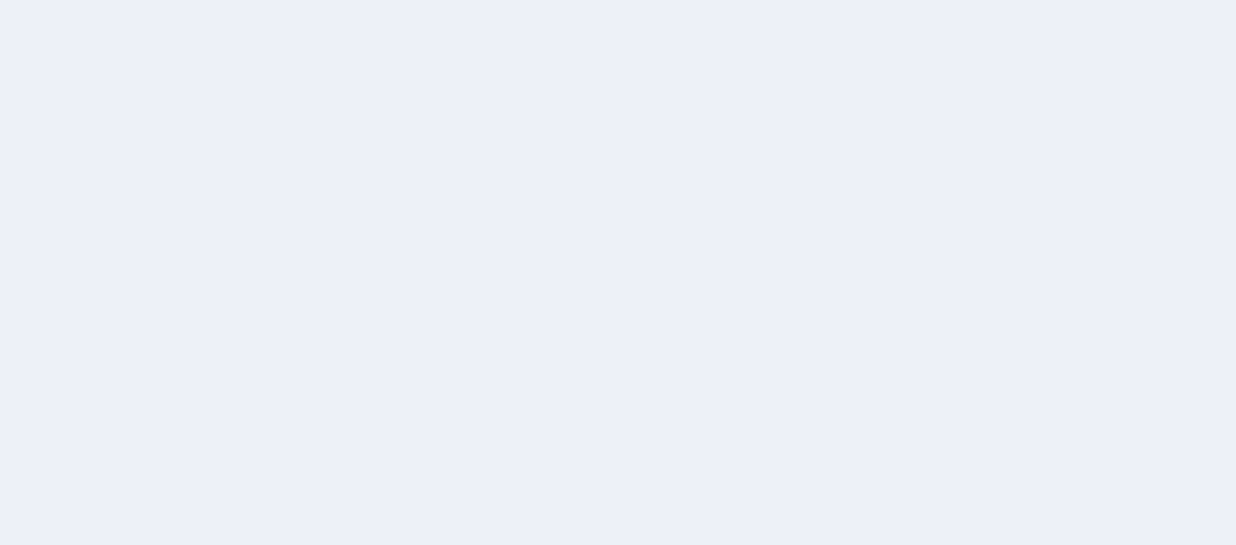 scroll, scrollTop: 0, scrollLeft: 0, axis: both 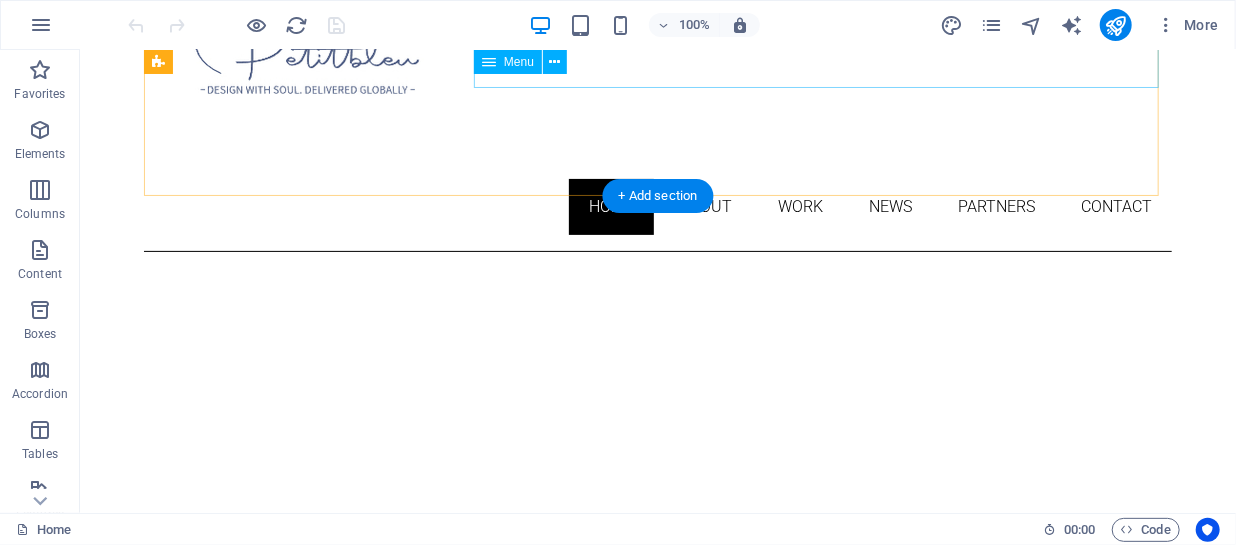 click on "Home About Work News Partners Contact" at bounding box center [657, 206] 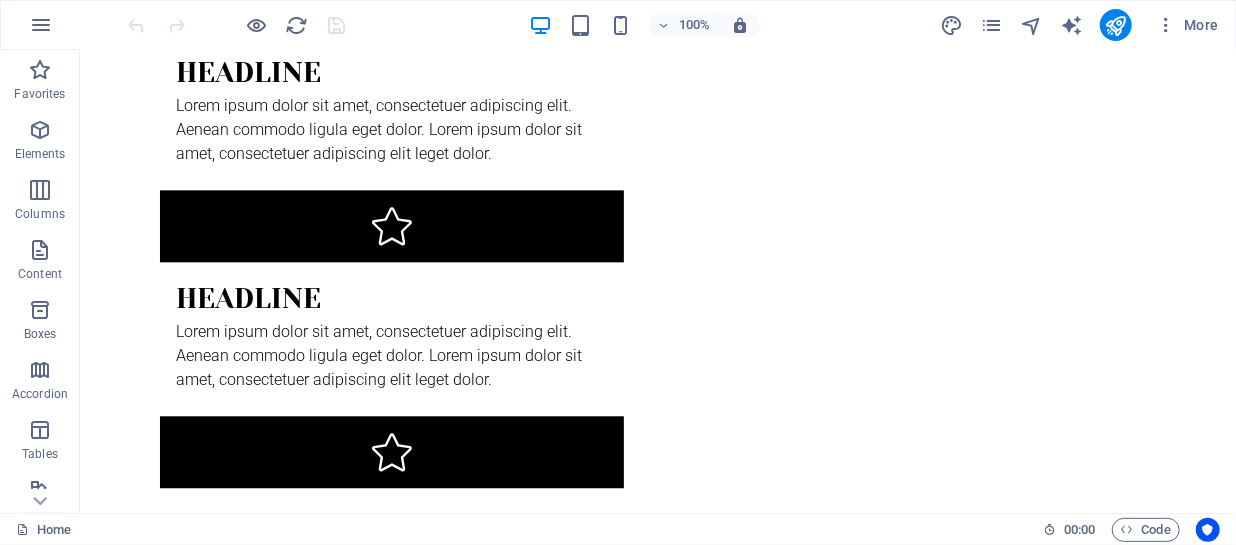 scroll, scrollTop: 2165, scrollLeft: 0, axis: vertical 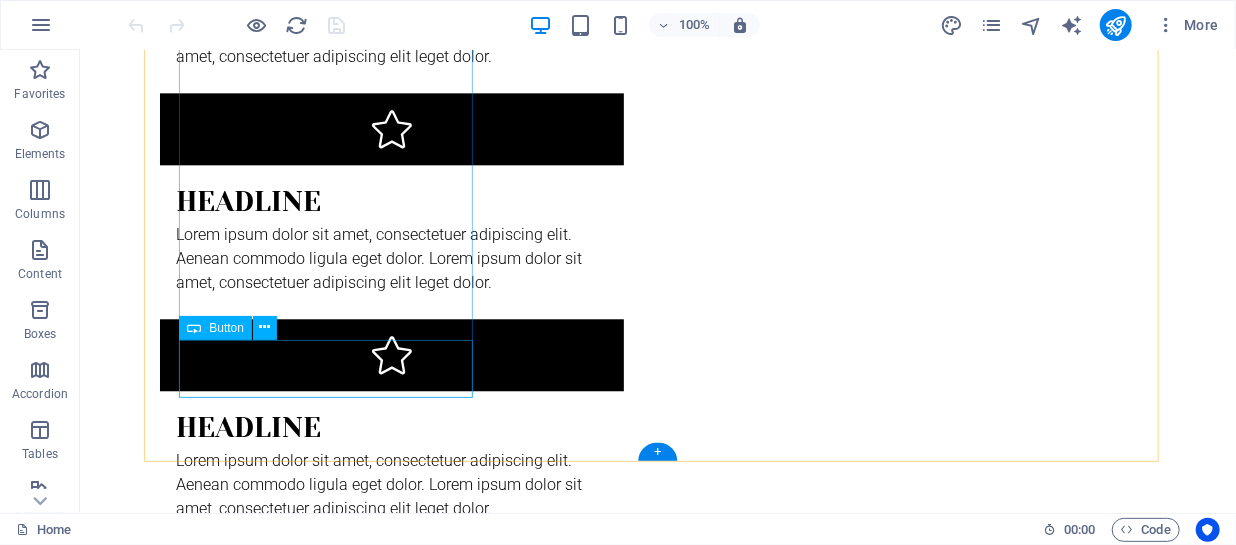 click on "see more" at bounding box center (631, 1690) 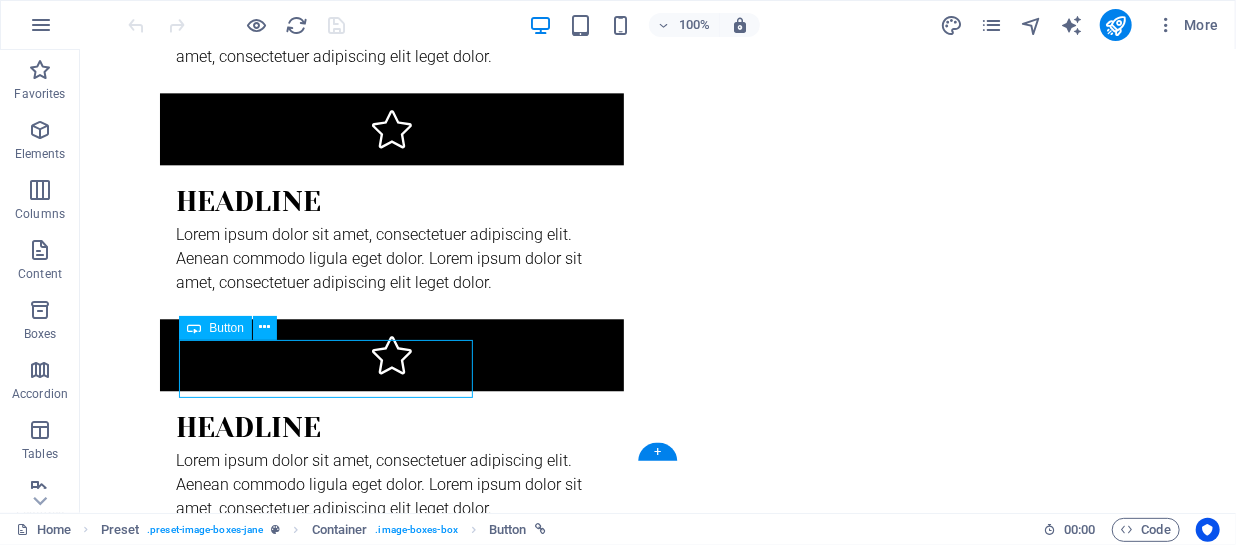 click on "see more" at bounding box center (631, 1690) 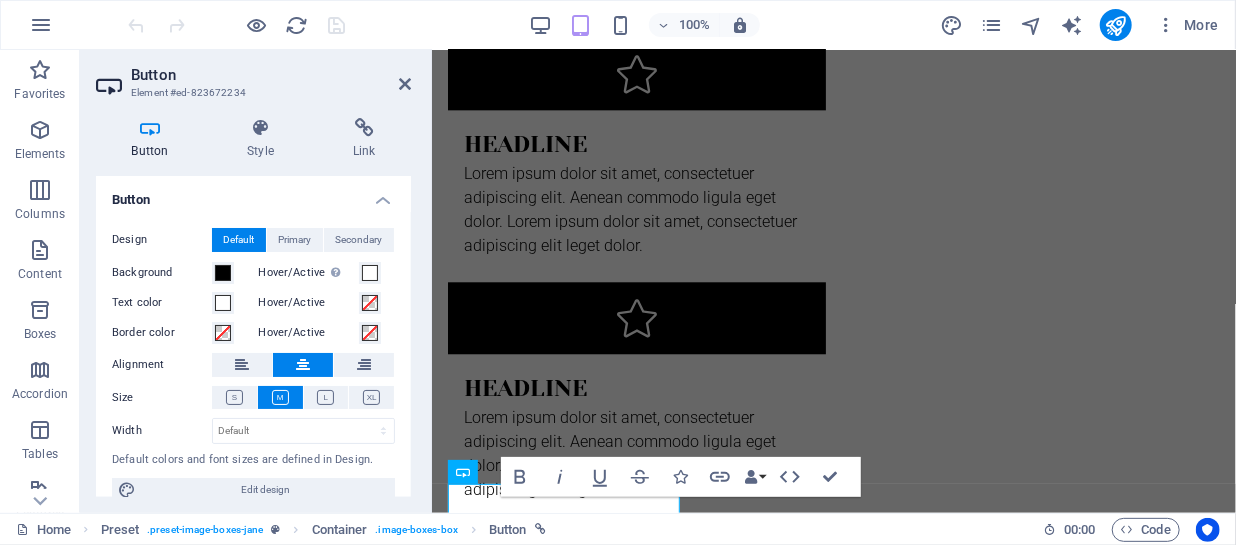 scroll, scrollTop: 2121, scrollLeft: 0, axis: vertical 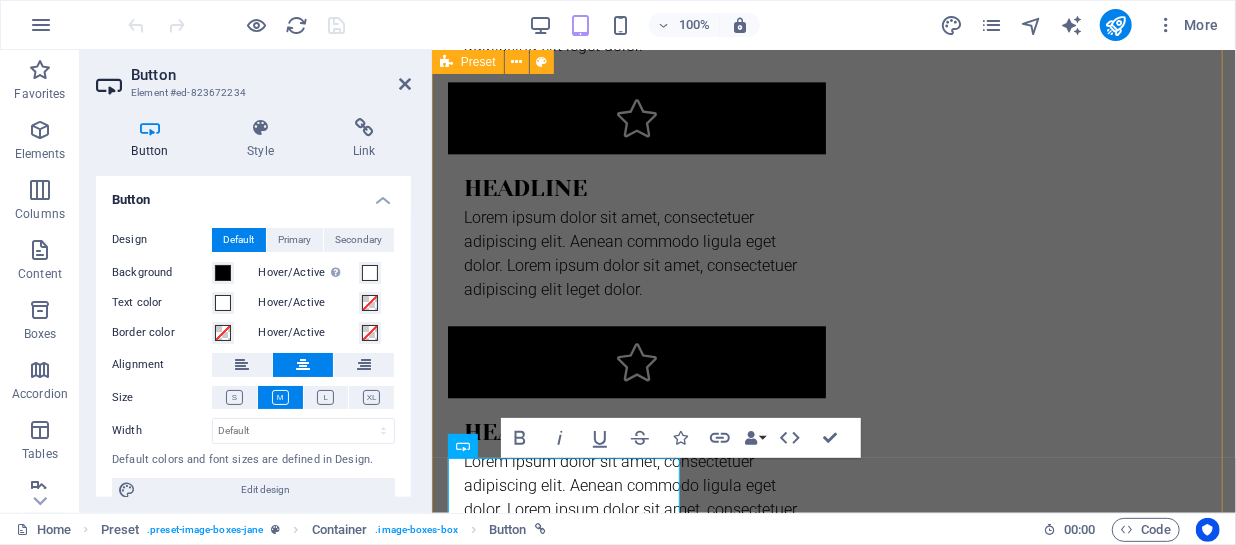 click on "About Elegant spaces. inspired living At  PetitBleu , we design interiors that tell stories—of style, culture, comfort, and quiet sophistication.  Founded by  [FIRST] [LAST] , PetitBleu blends the refined eye of a designer with a deep commitment to craftsmanship, timeless aesthetics, and personalized service, we create environments that are not only beautiful but deeply livable.   PetitBleu  is more than an interior design studio—we are also trusted exporters of curated, high-quality furnishings, artisanal decor, and architectural elements that bring our designs to life in homes, hotels, and commercial spaces across the globe. see more Work Lorem ipsum dolor sit amet, consectetuer adipiscing elit. Aenean commodo ligula eget dolor. Lorem ipsum dolor sit amet. see more Blog Lorem ipsum dolor sit amet, consectetuer adipiscing elit. Aenean commodo ligula eget dolor. Lorem ipsum dolor sit amet. see more" at bounding box center (833, 2120) 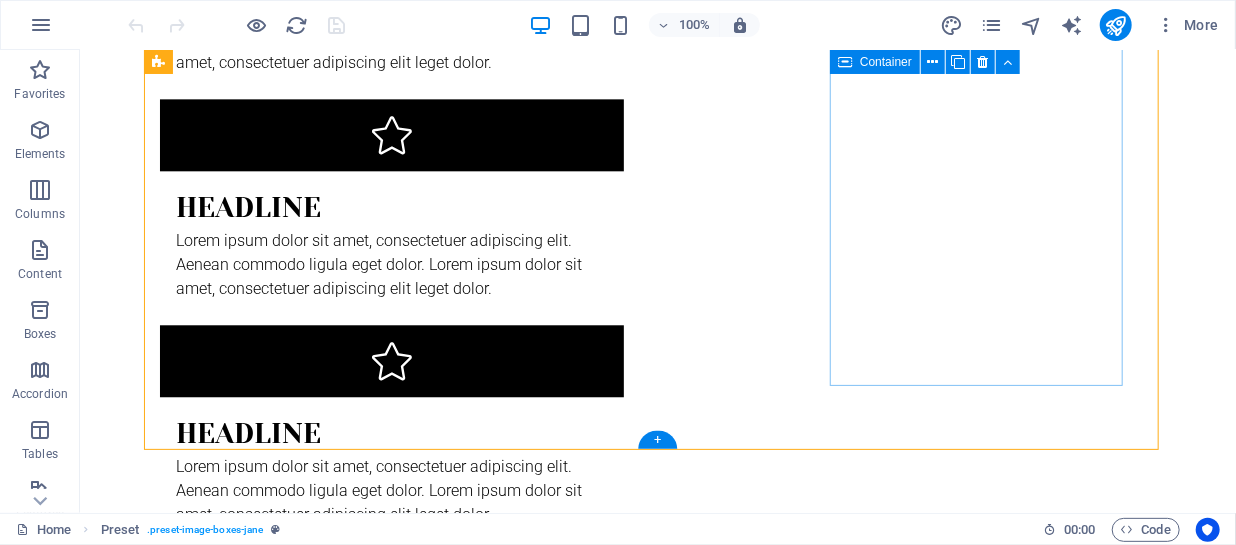 scroll, scrollTop: 2166, scrollLeft: 0, axis: vertical 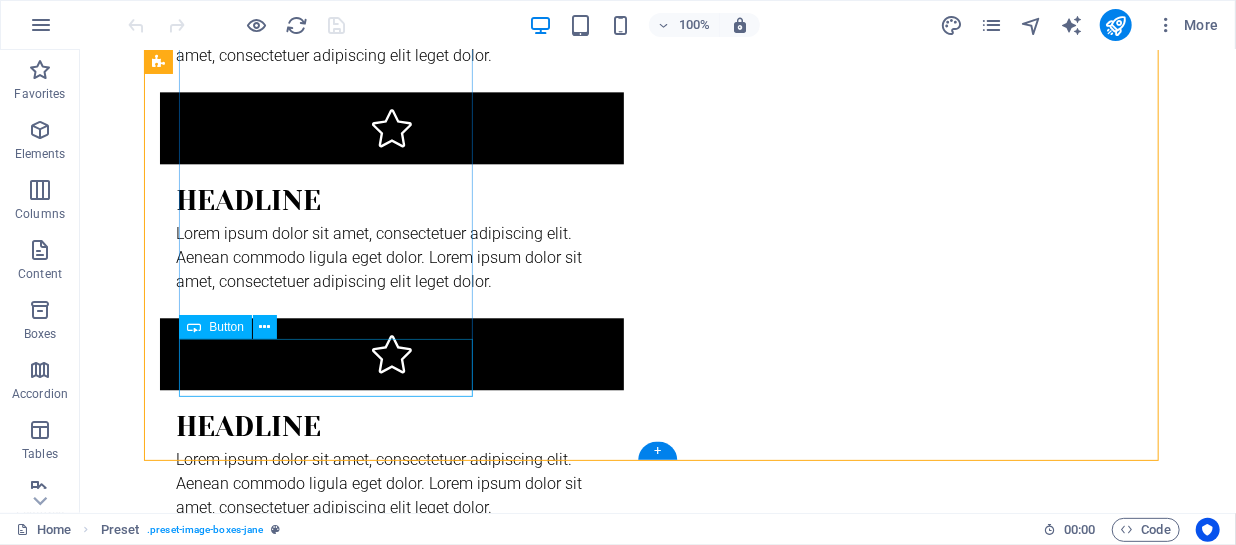 click on "see more" at bounding box center (631, 1689) 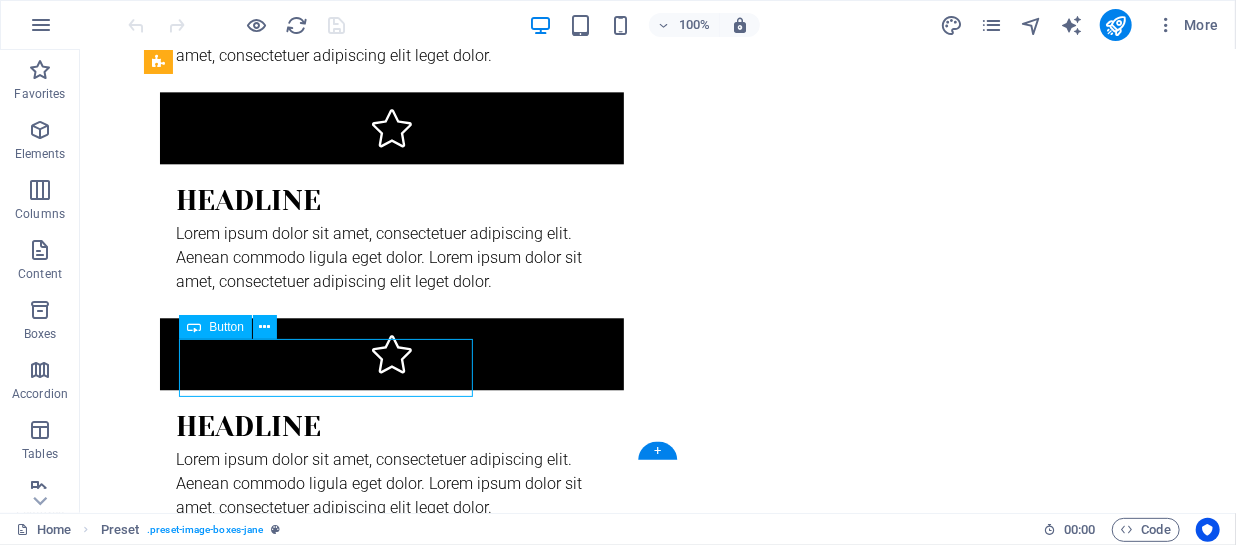 click on "see more" at bounding box center [631, 1689] 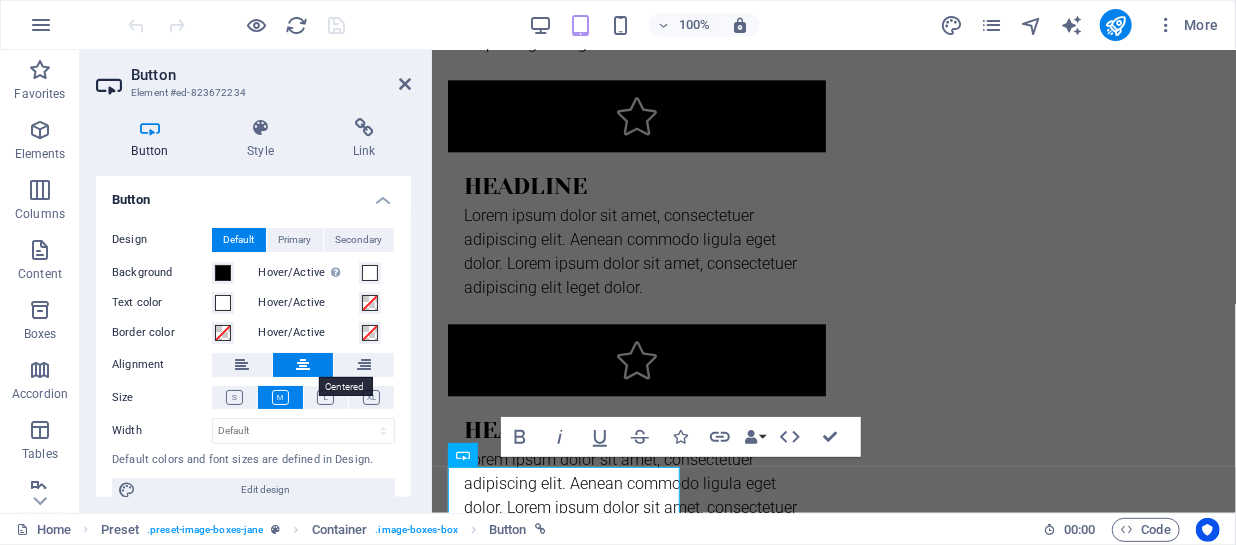 scroll, scrollTop: 2122, scrollLeft: 0, axis: vertical 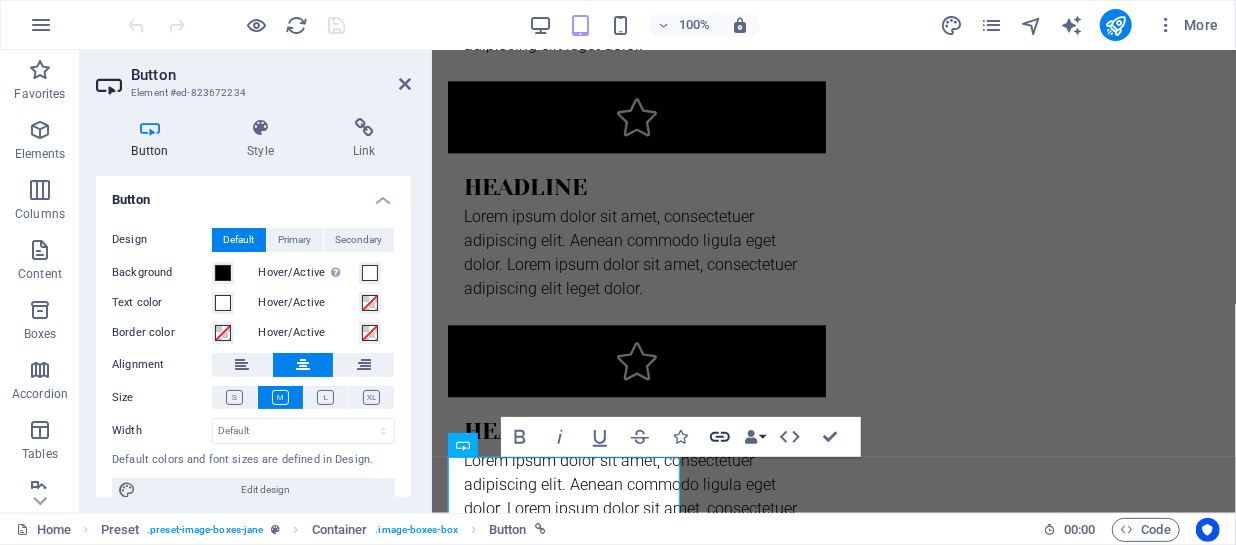 click on "Link" at bounding box center (720, 437) 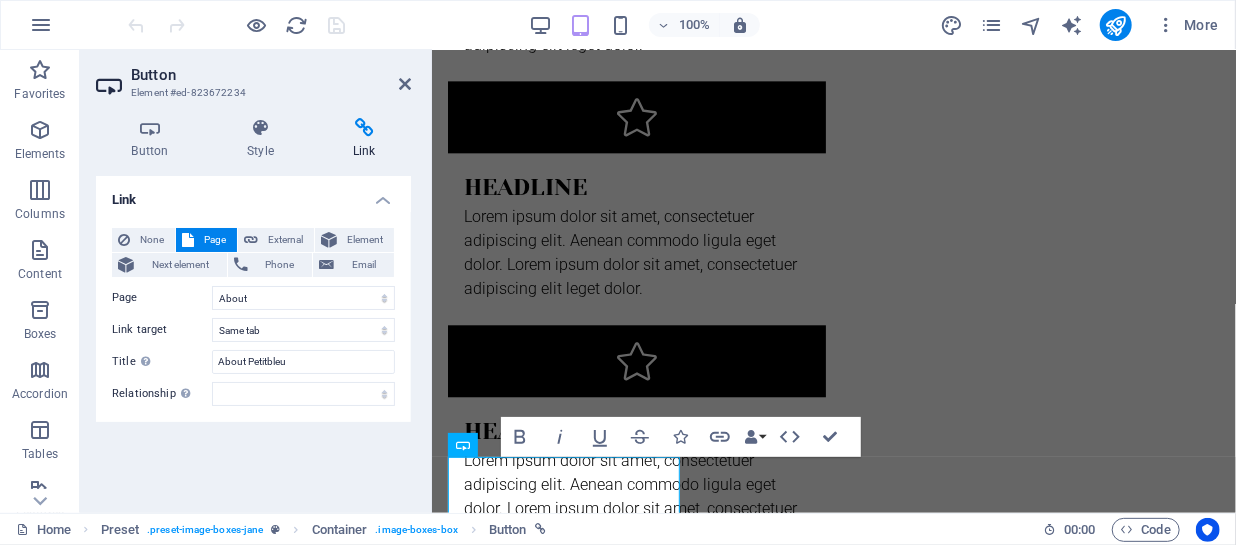 click on "Link" at bounding box center (364, 139) 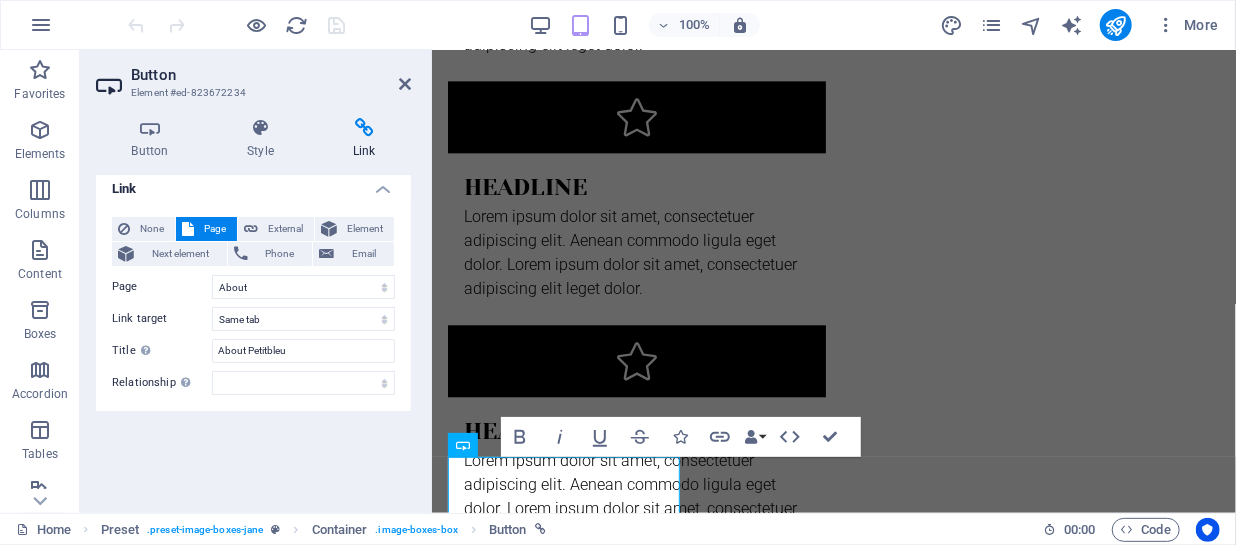 scroll, scrollTop: 13, scrollLeft: 0, axis: vertical 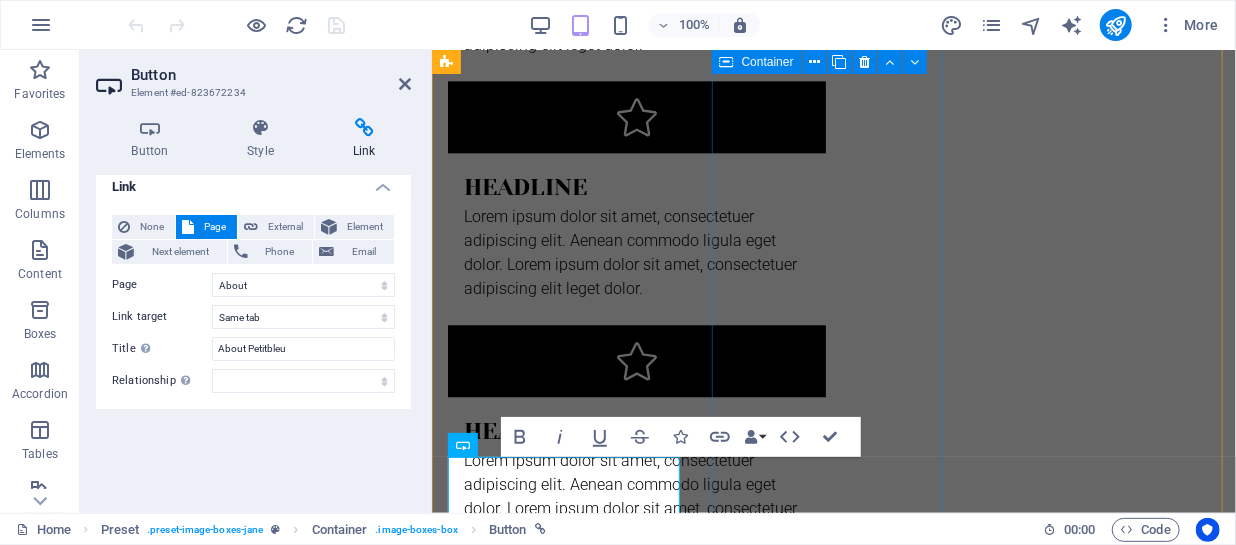 click on "Work Lorem ipsum dolor sit amet, consectetuer adipiscing elit. Aenean commodo ligula eget dolor. Lorem ipsum dolor sit amet. see more" at bounding box center [833, 2222] 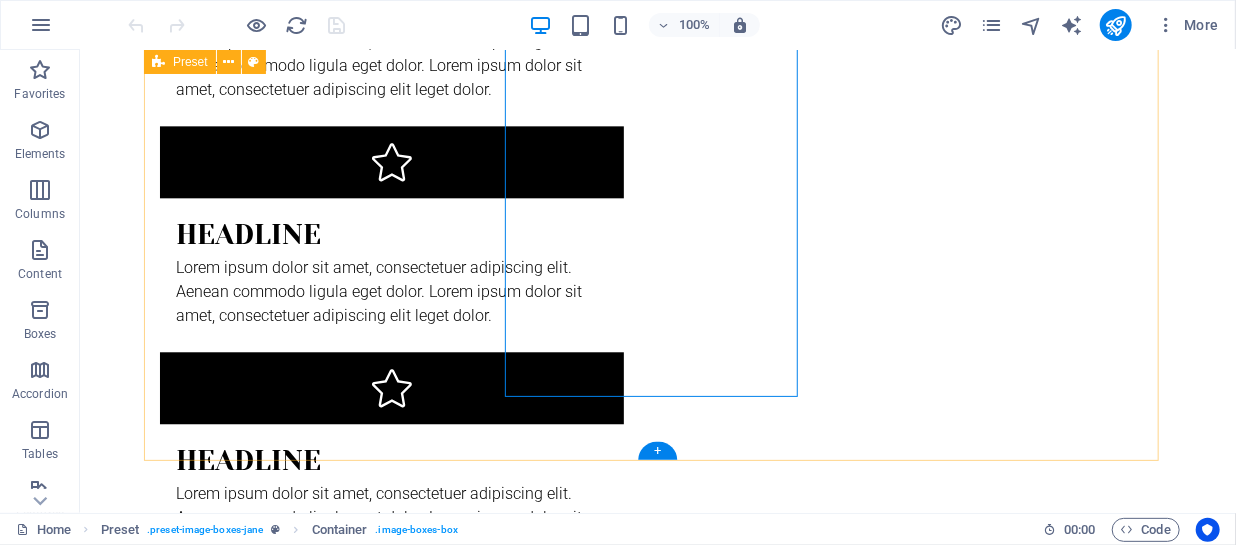 scroll, scrollTop: 2167, scrollLeft: 0, axis: vertical 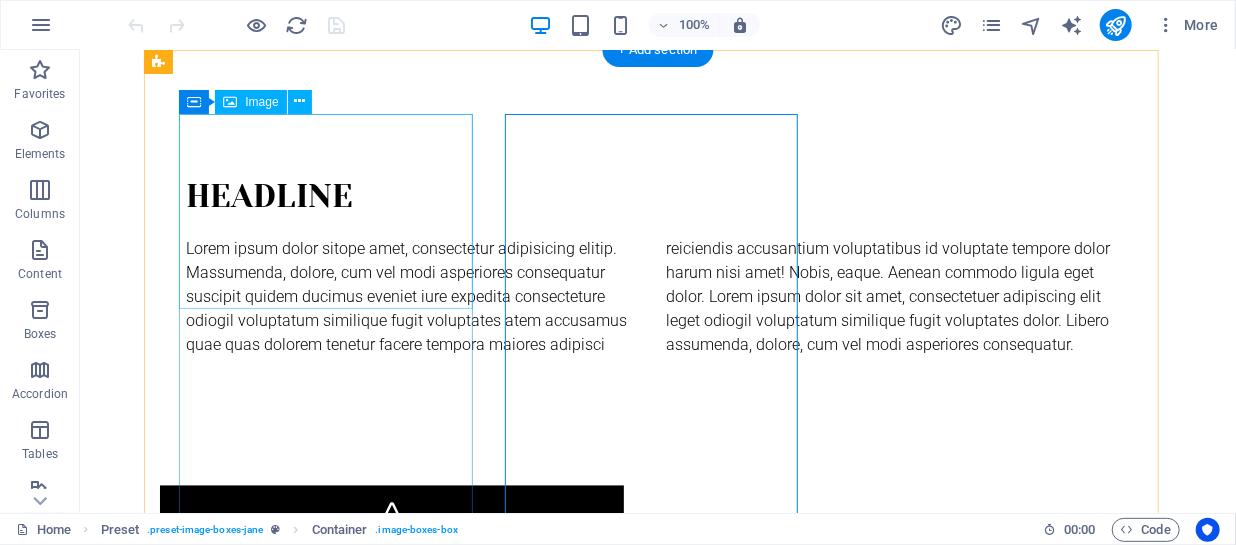 click at bounding box center (631, 1624) 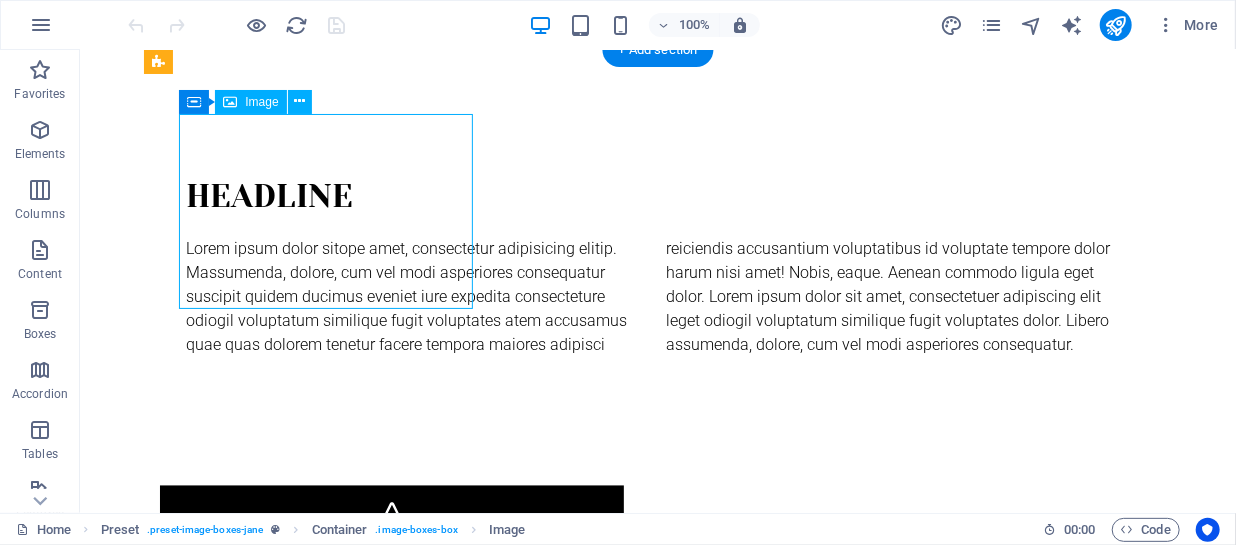 click at bounding box center (631, 1624) 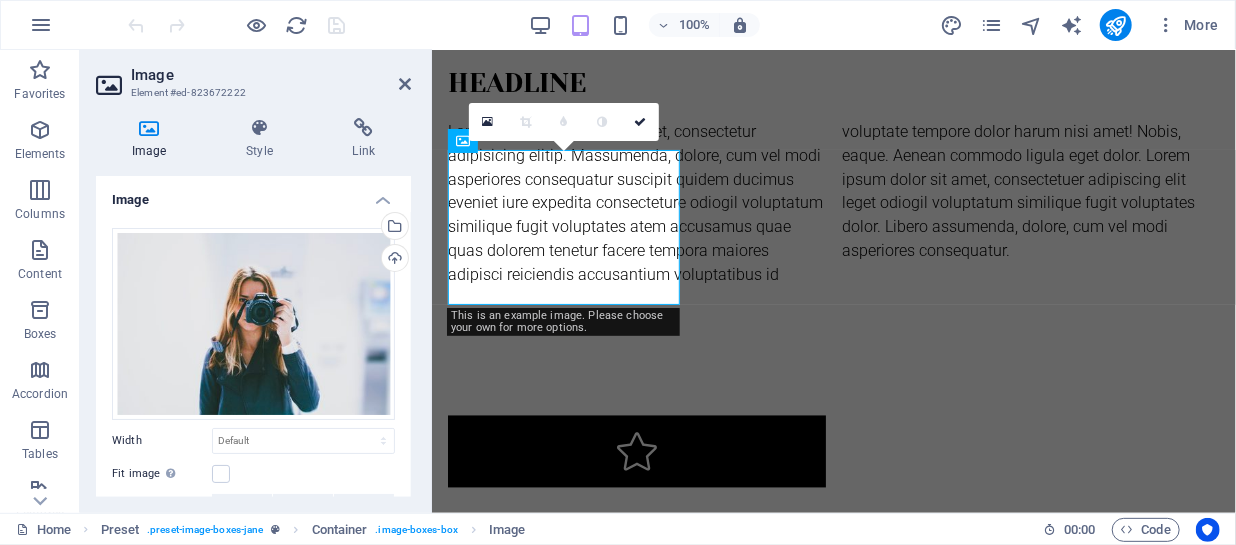 scroll, scrollTop: 1502, scrollLeft: 0, axis: vertical 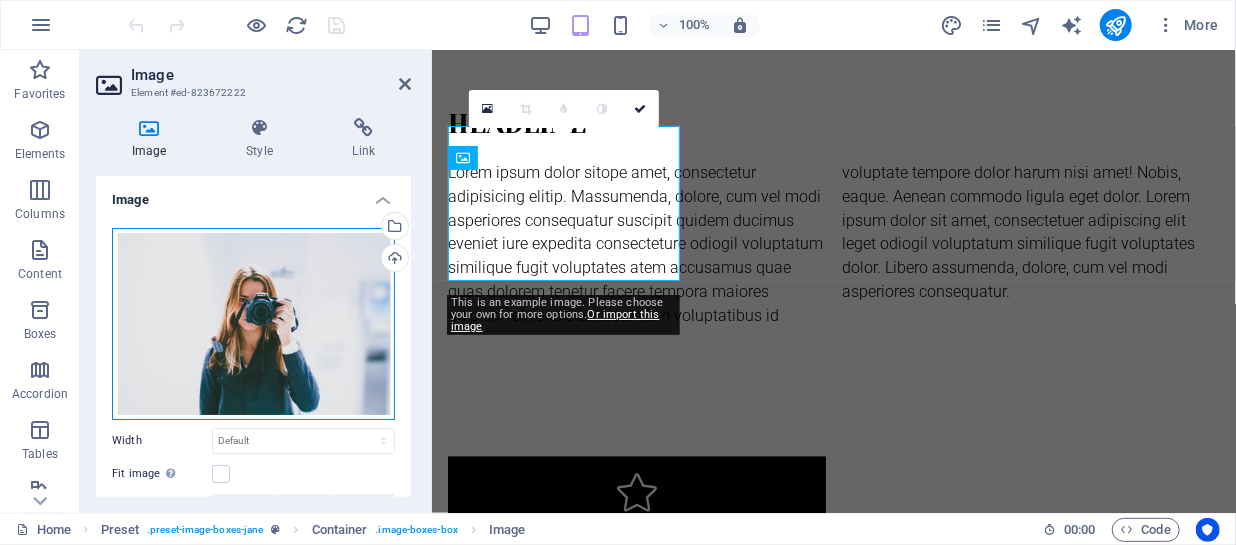 click on "Drag files here, click to choose files or select files from Files or our free stock photos & videos" at bounding box center (253, 324) 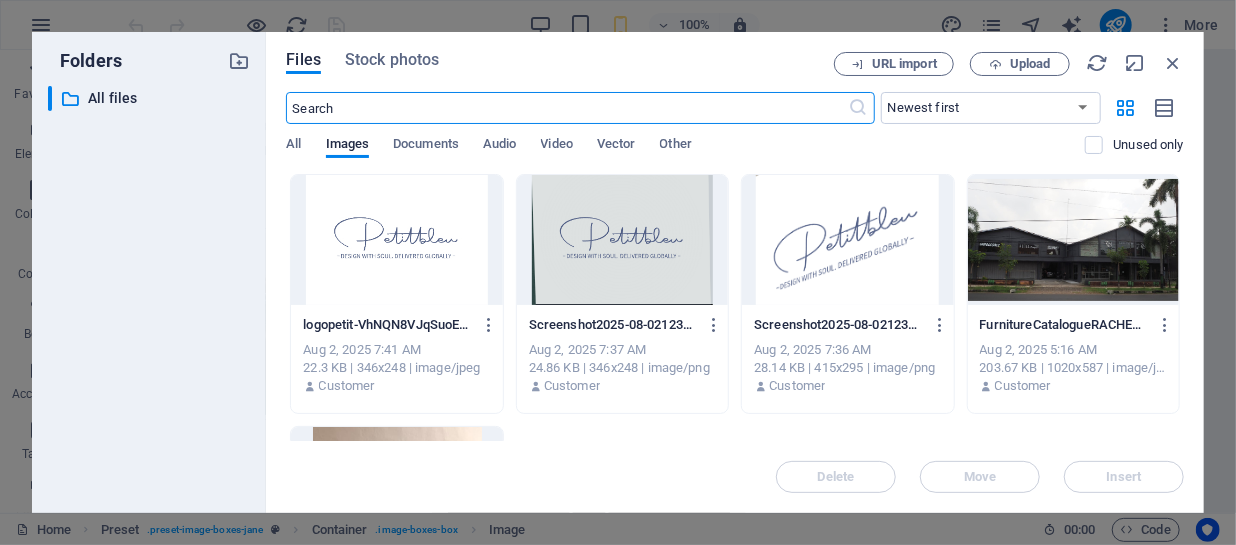 scroll, scrollTop: 2337, scrollLeft: 0, axis: vertical 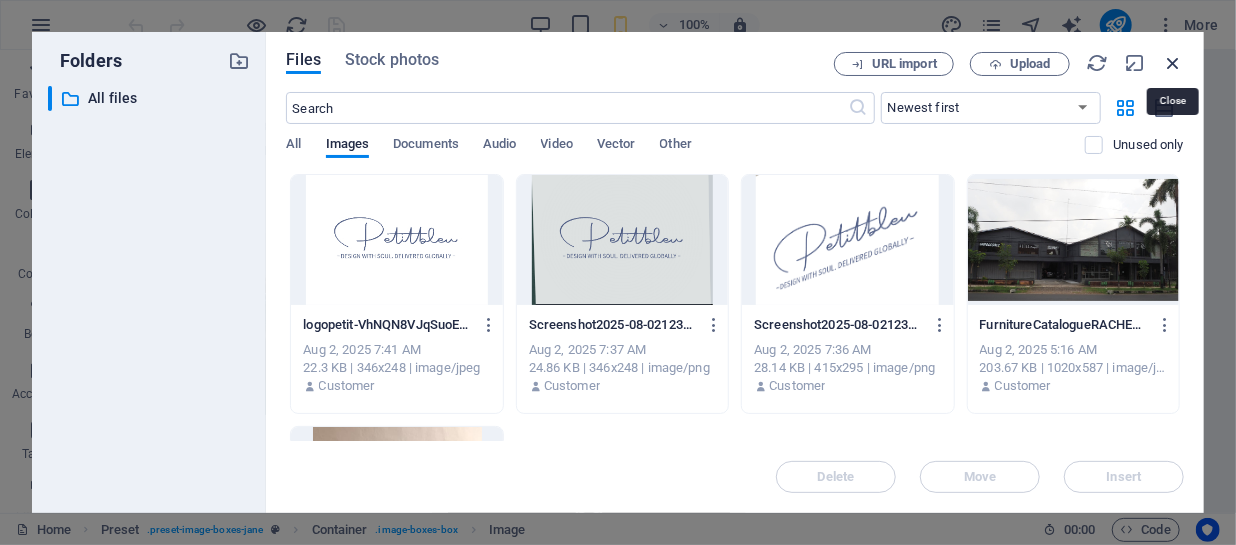 click at bounding box center [1173, 63] 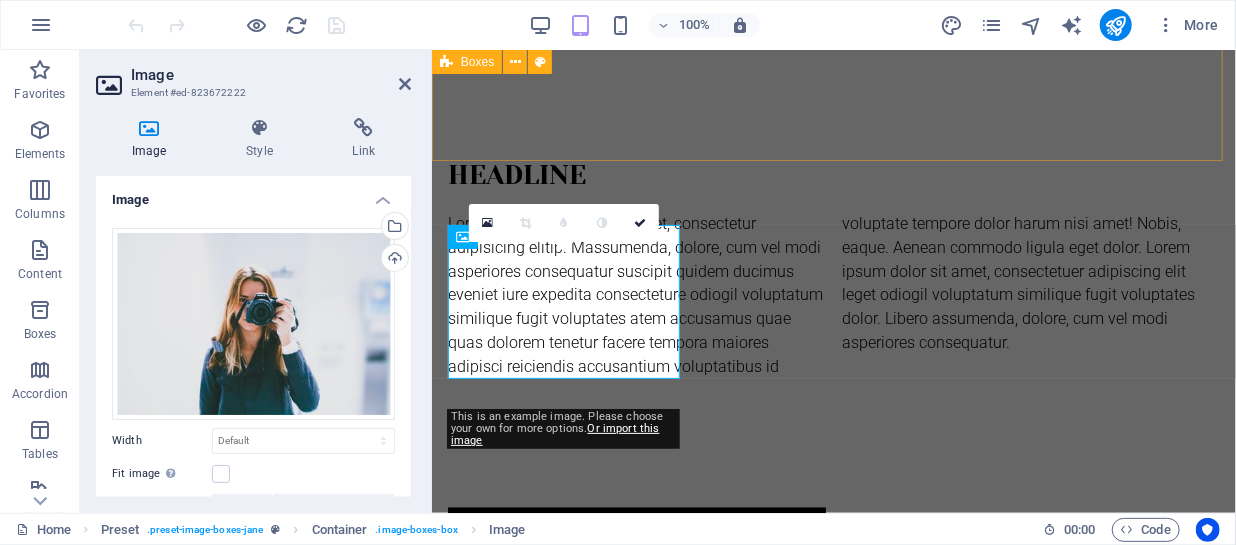 scroll, scrollTop: 1423, scrollLeft: 0, axis: vertical 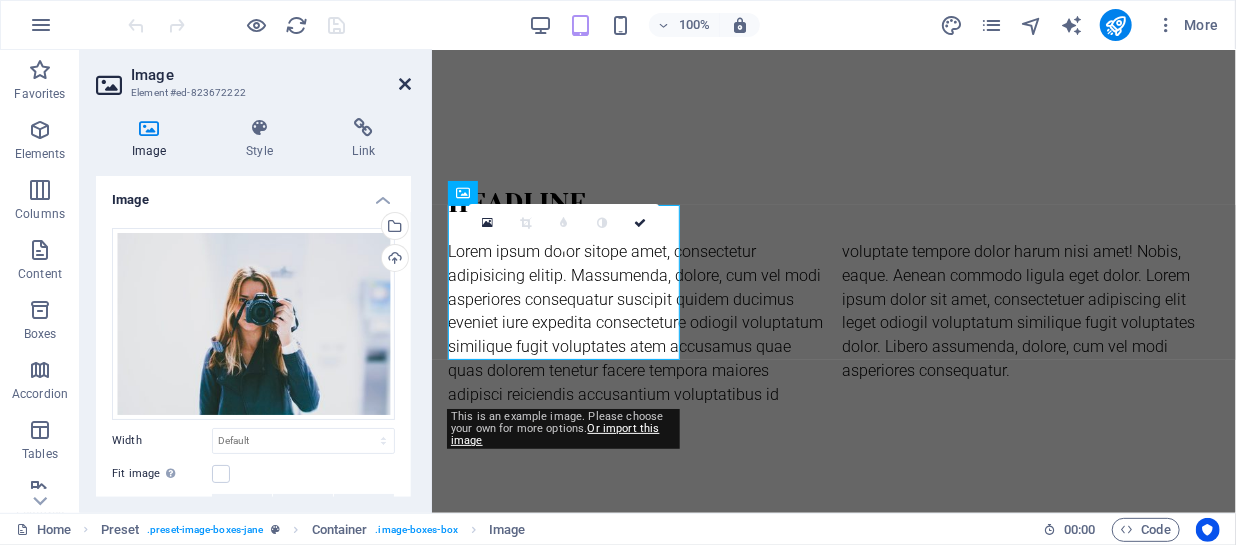 drag, startPoint x: 409, startPoint y: 80, endPoint x: 348, endPoint y: 30, distance: 78.873314 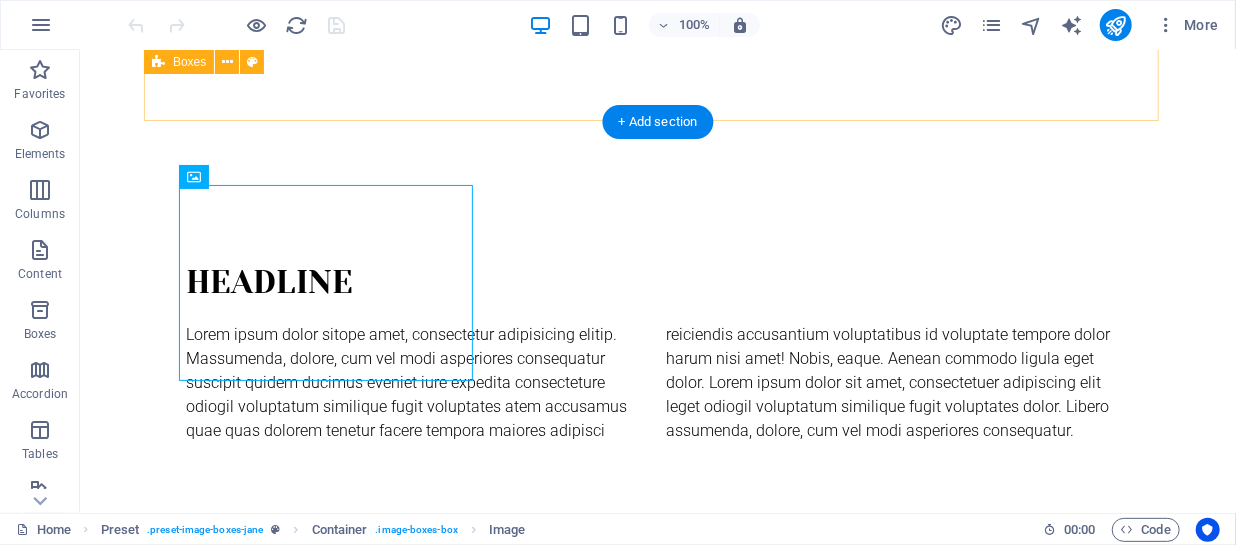 scroll, scrollTop: 1467, scrollLeft: 0, axis: vertical 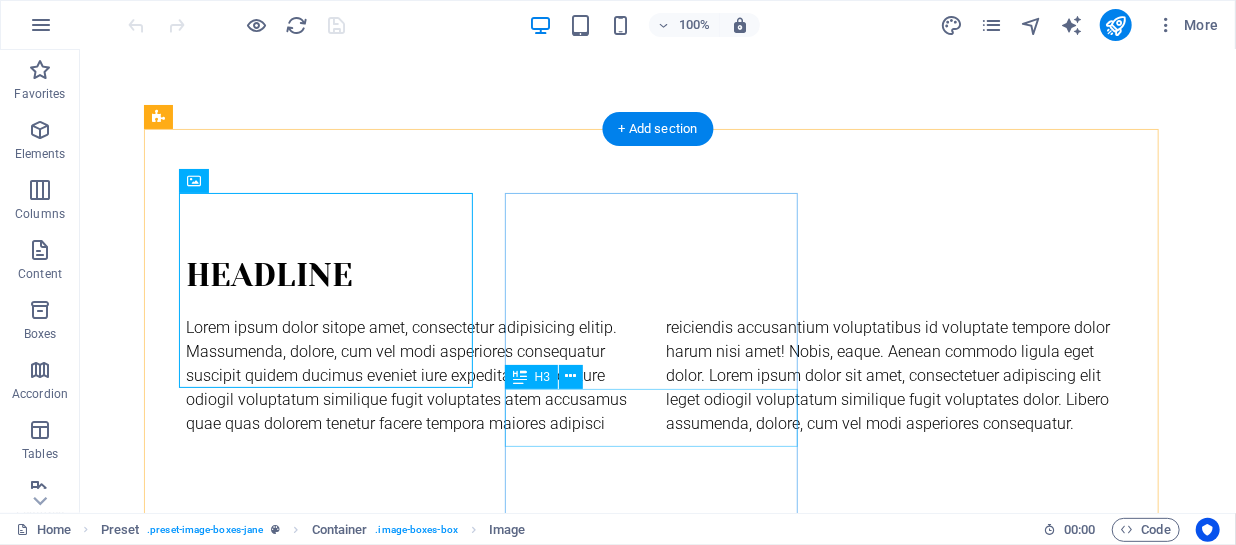 click on "Work" at bounding box center [631, 2730] 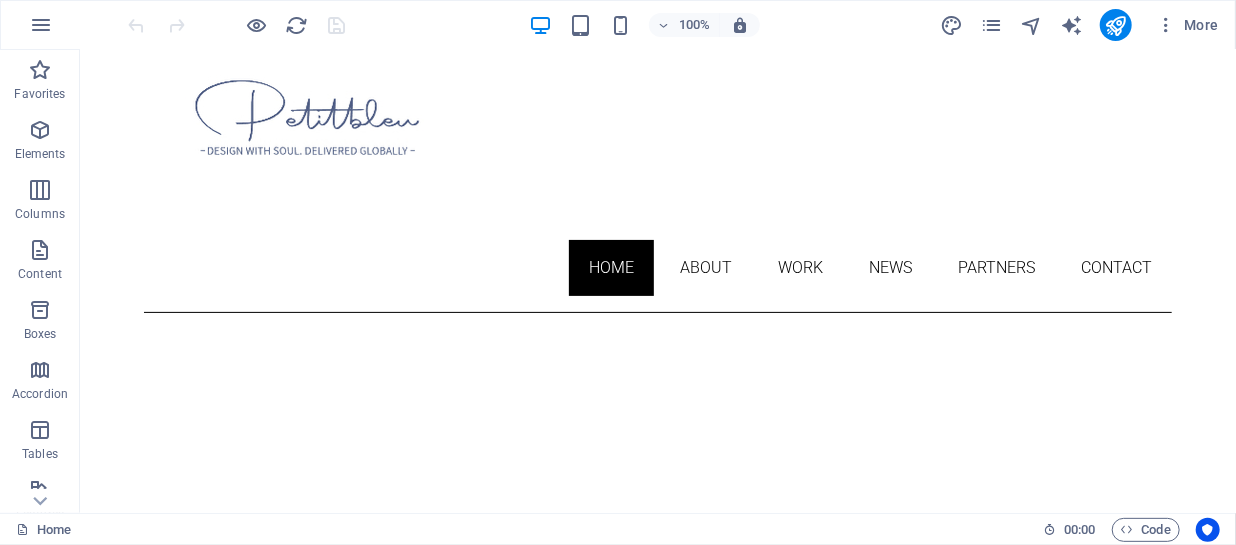 scroll, scrollTop: 42, scrollLeft: 0, axis: vertical 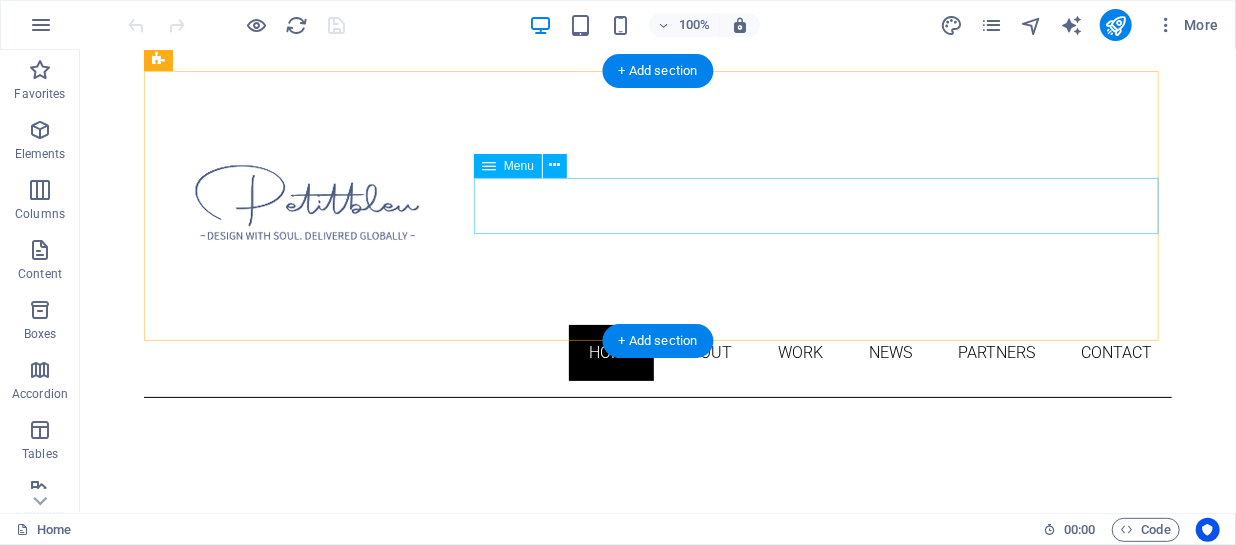 click on "Home About Work News Partners Contact" at bounding box center [657, 352] 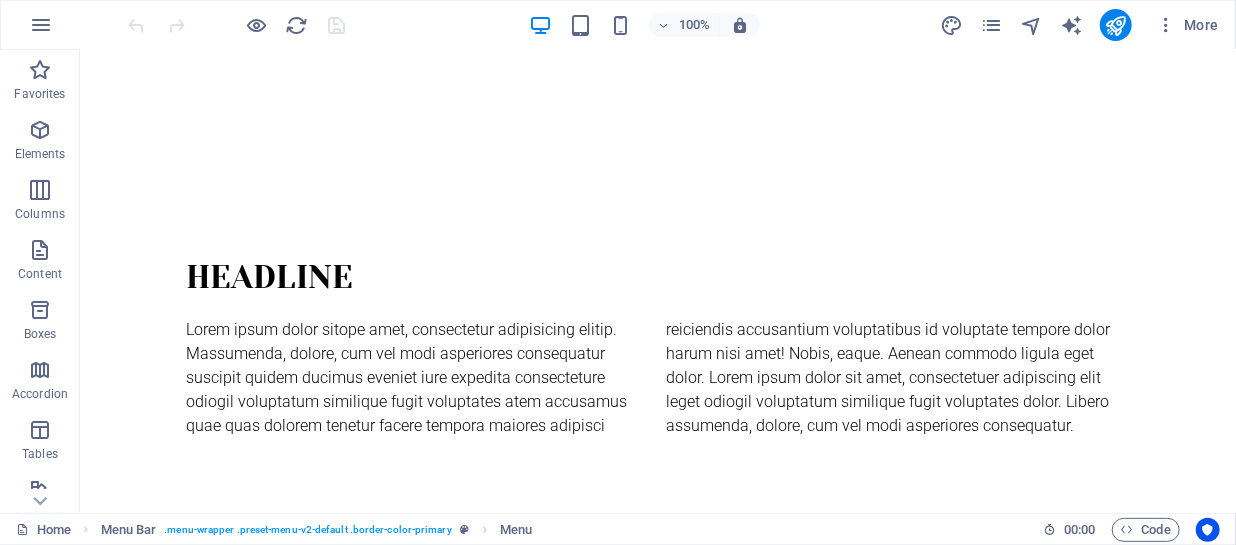 scroll, scrollTop: 1600, scrollLeft: 0, axis: vertical 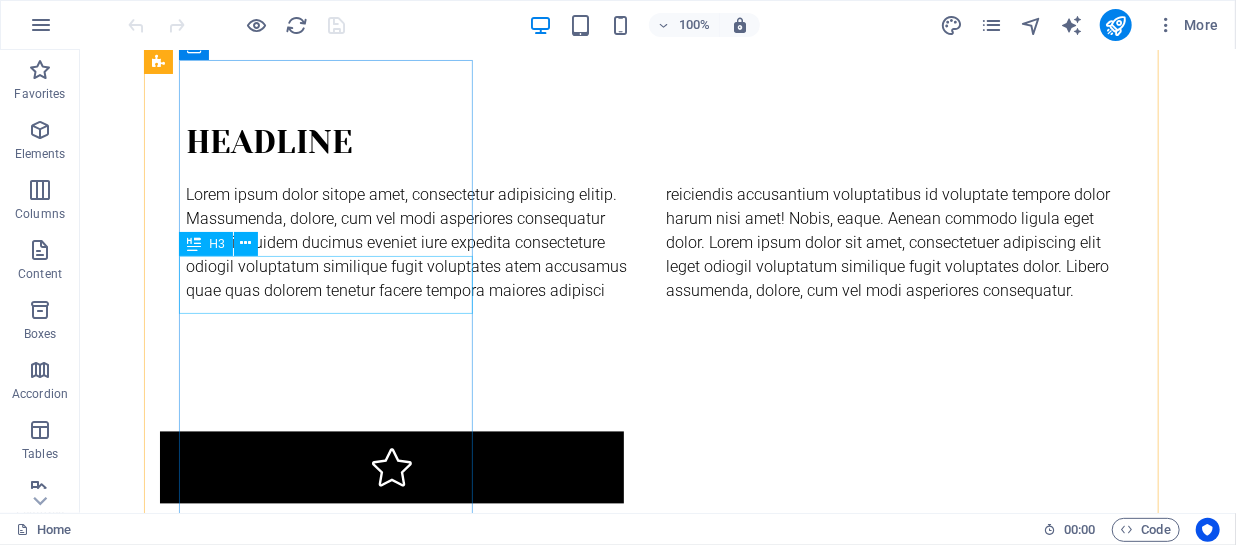 click on "About" at bounding box center (631, 1525) 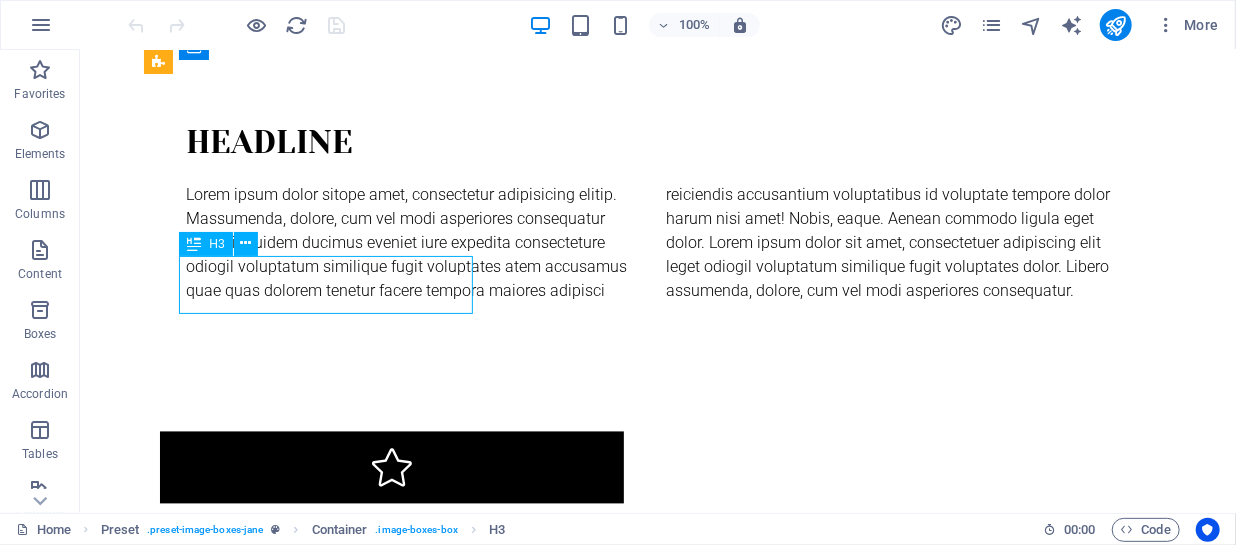 click on "About" at bounding box center (631, 1525) 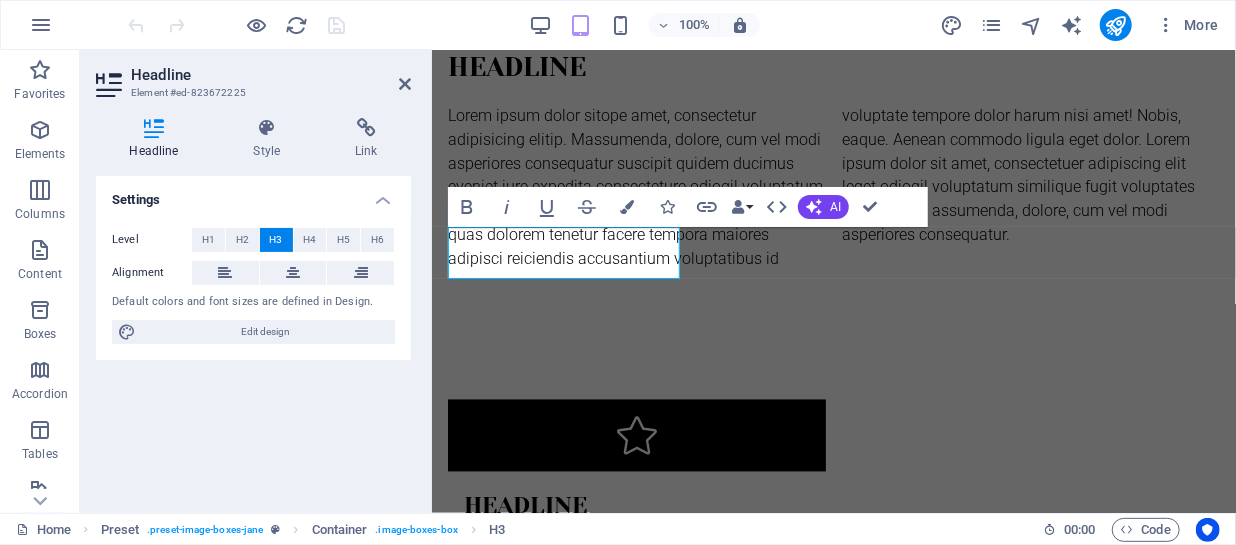 scroll, scrollTop: 1556, scrollLeft: 0, axis: vertical 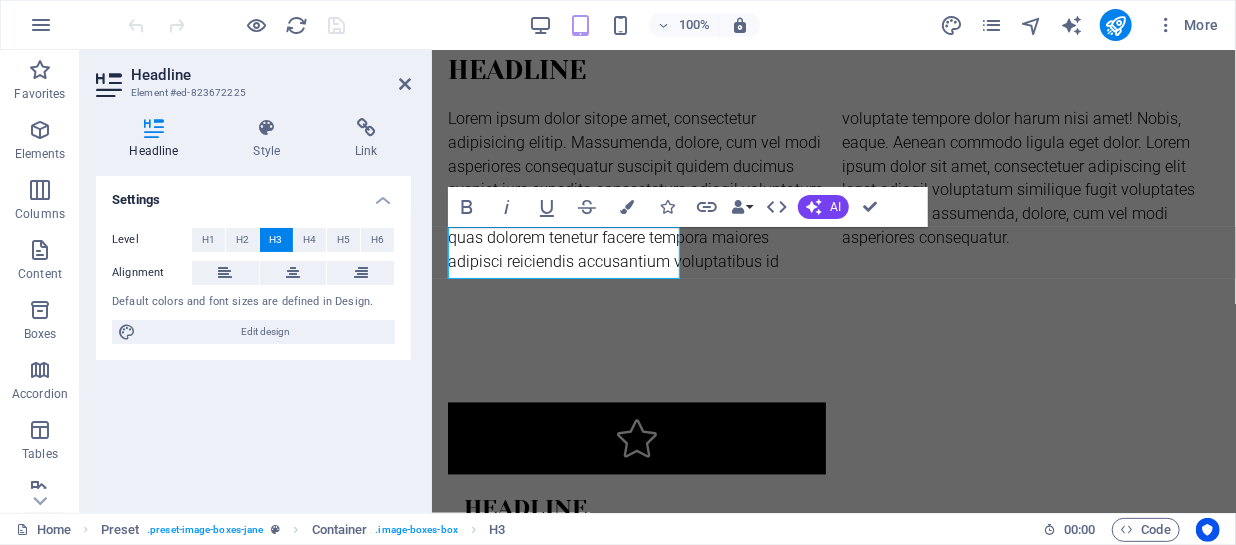drag, startPoint x: 306, startPoint y: 403, endPoint x: 31, endPoint y: 292, distance: 296.55692 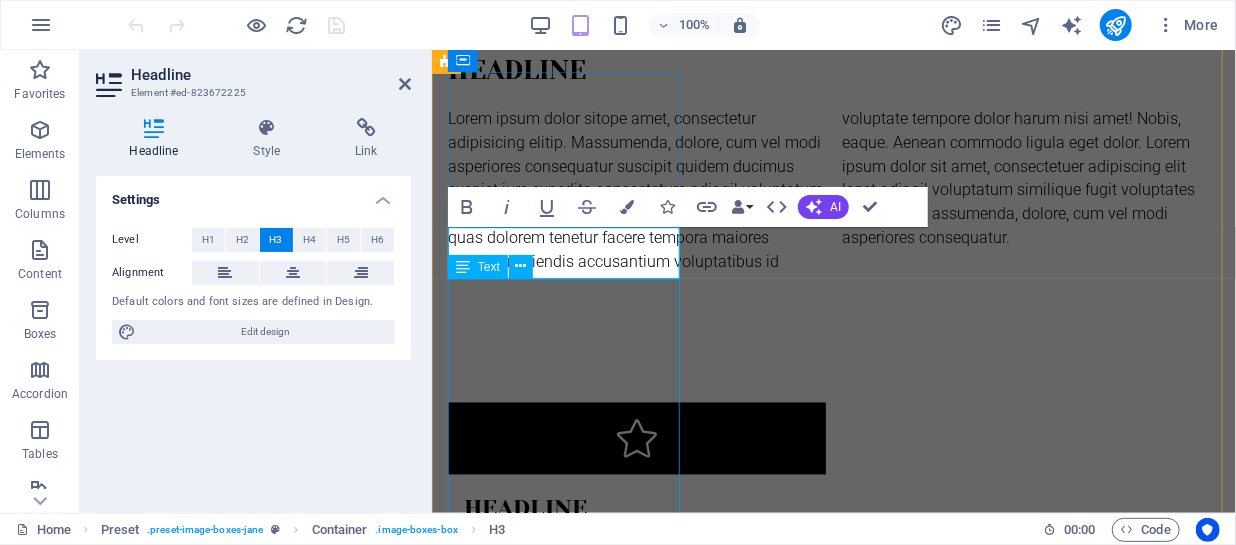 click on "Elegant spaces. inspired living At  PetitBleu , we design interiors that tell stories—of style, culture, comfort, and quiet sophistication.  Founded by  [FIRST] [LAST] , PetitBleu blends the refined eye of a designer with a deep commitment to craftsmanship, timeless aesthetics, and personalized service, we create environments that are not only beautiful but deeply livable.   PetitBleu  is more than an interior design studio—we are also trusted exporters of curated, high-quality furnishings, artisanal decor, and architectural elements that bring our designs to life in homes, hotels, and commercial spaces across the globe." at bounding box center [833, 1713] 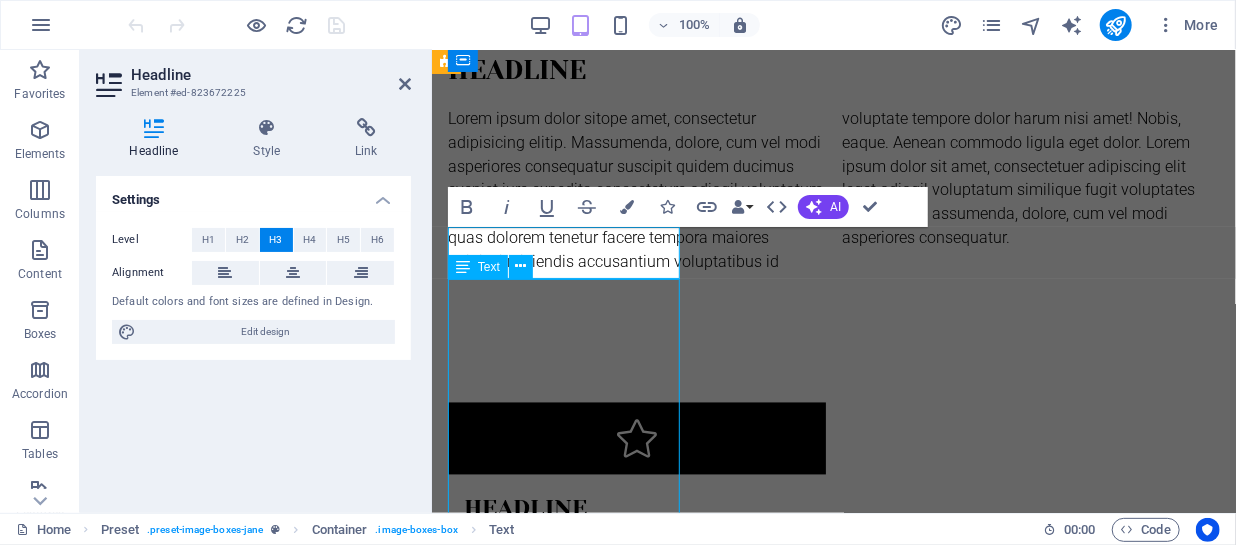 click on "Elegant spaces. inspired living At  PetitBleu , we design interiors that tell stories—of style, culture, comfort, and quiet sophistication.  Founded by  [FIRST] [LAST] , PetitBleu blends the refined eye of a designer with a deep commitment to craftsmanship, timeless aesthetics, and personalized service, we create environments that are not only beautiful but deeply livable.   PetitBleu  is more than an interior design studio—we are also trusted exporters of curated, high-quality furnishings, artisanal decor, and architectural elements that bring our designs to life in homes, hotels, and commercial spaces across the globe." at bounding box center [833, 1713] 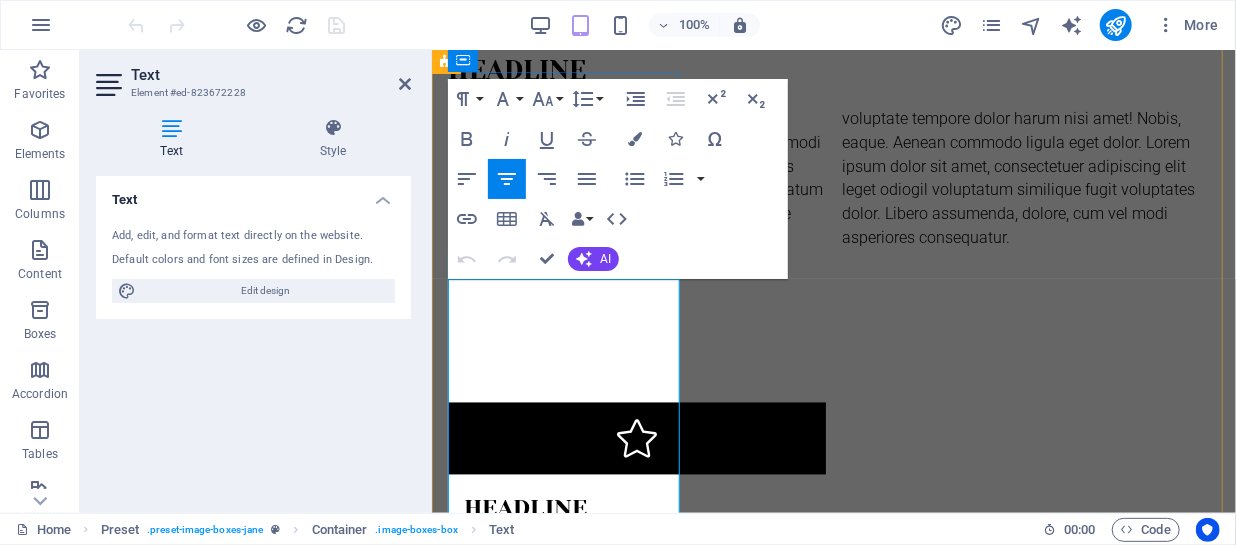 drag, startPoint x: 477, startPoint y: 296, endPoint x: 647, endPoint y: 350, distance: 178.3704 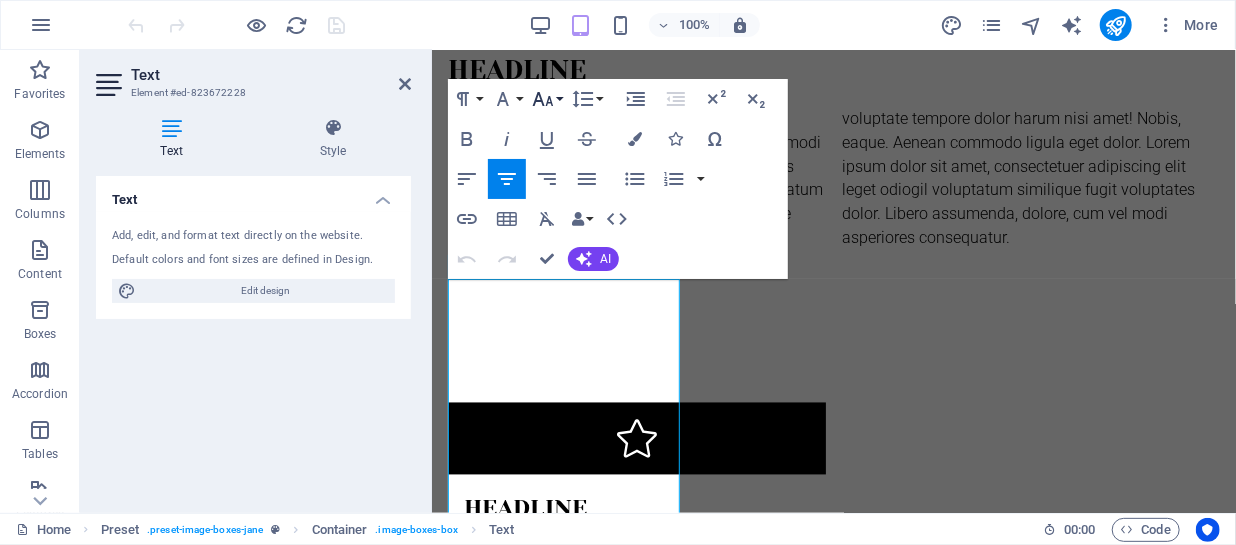 click on "Font Size" at bounding box center [547, 99] 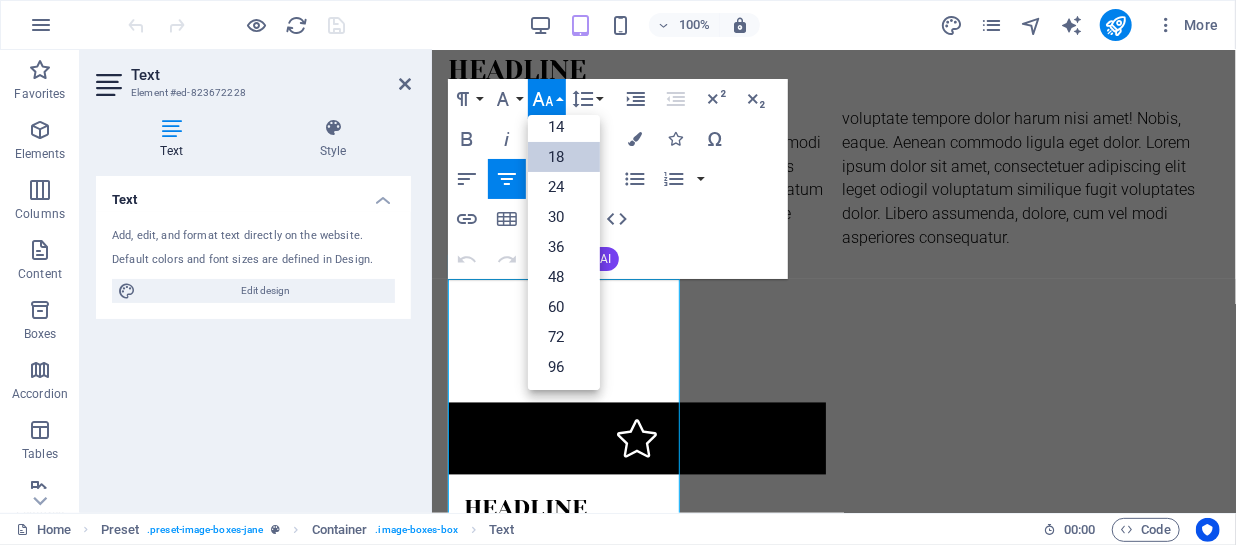 scroll, scrollTop: 160, scrollLeft: 0, axis: vertical 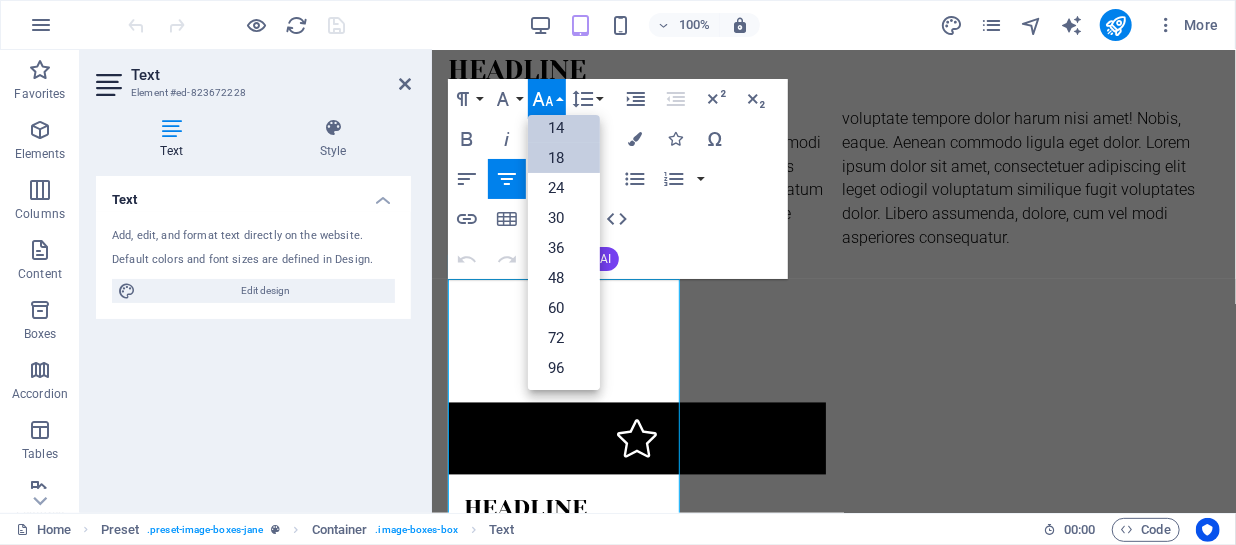 click on "14" at bounding box center (564, 128) 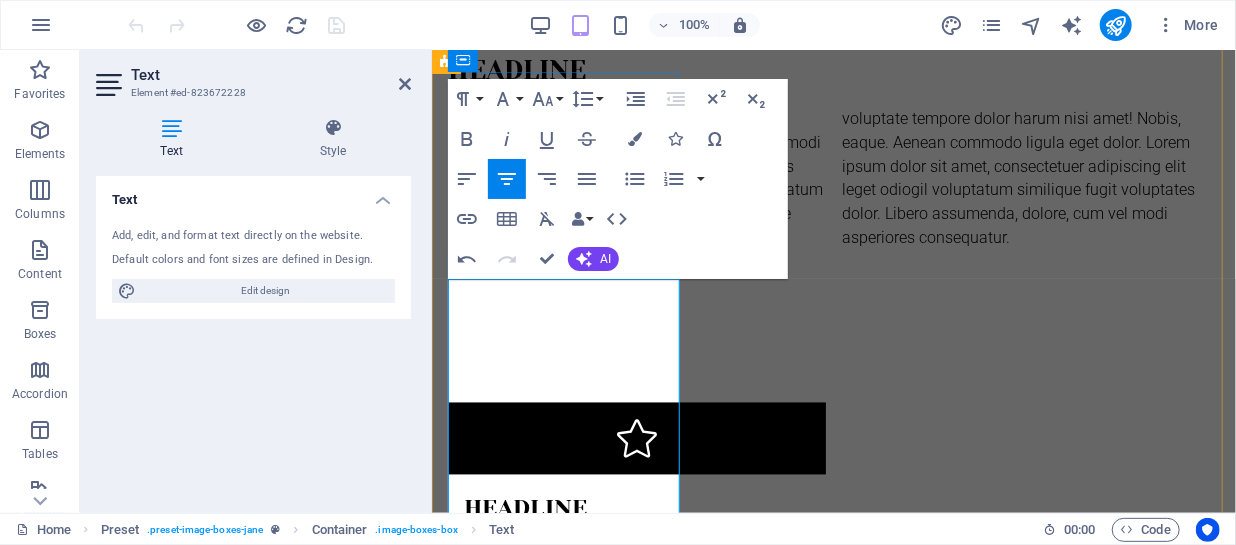 click on "At  PetitBleu , we design interiors that tell stories—of style, culture, comfort, and quiet sophistication." at bounding box center [833, 1649] 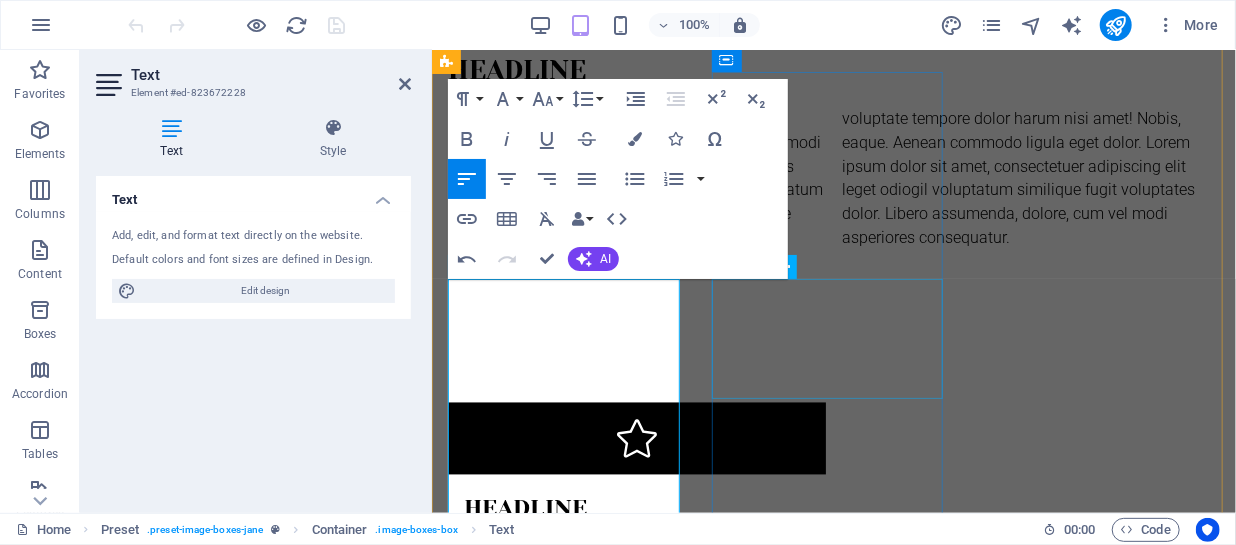 click on "Lorem ipsum dolor sit amet, consectetuer adipiscing elit. Aenean commodo ligula eget dolor. Lorem ipsum dolor sit amet." at bounding box center (833, 2703) 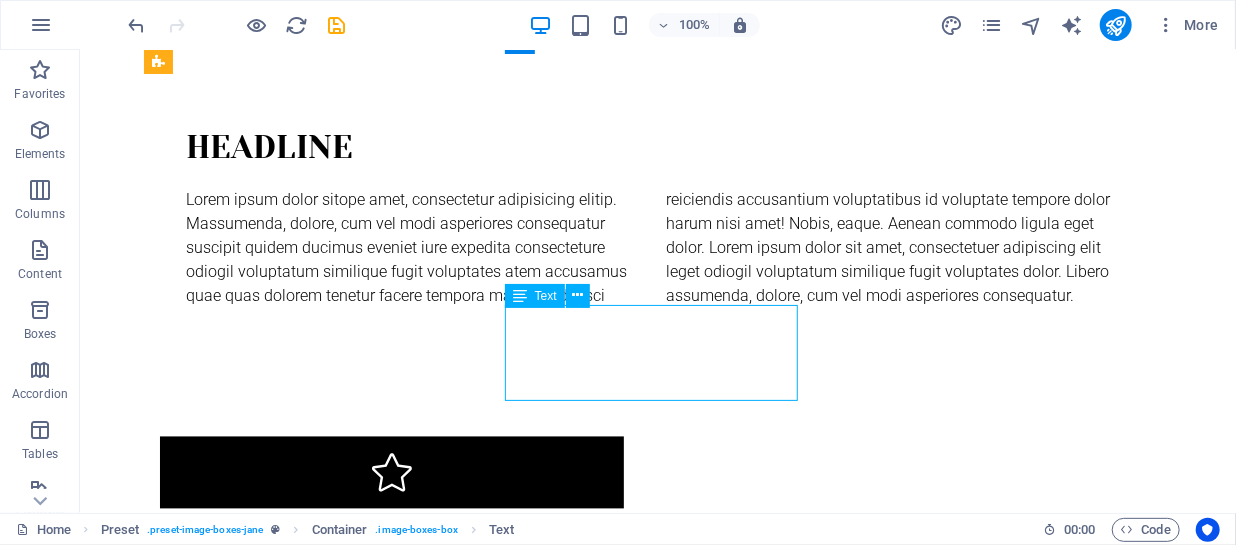 scroll, scrollTop: 1600, scrollLeft: 0, axis: vertical 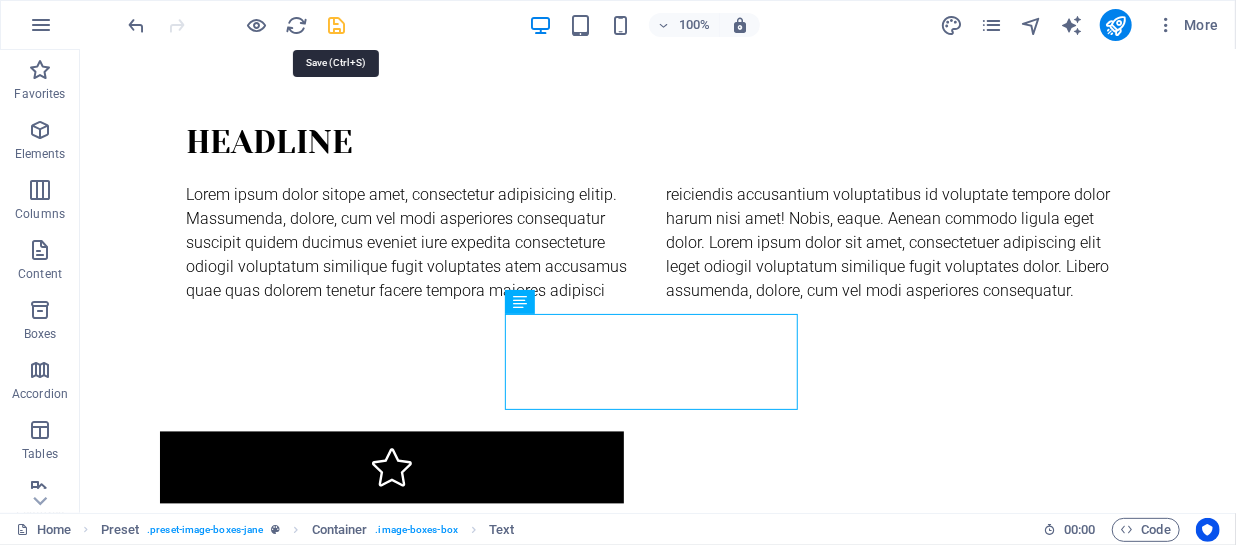 click at bounding box center (337, 25) 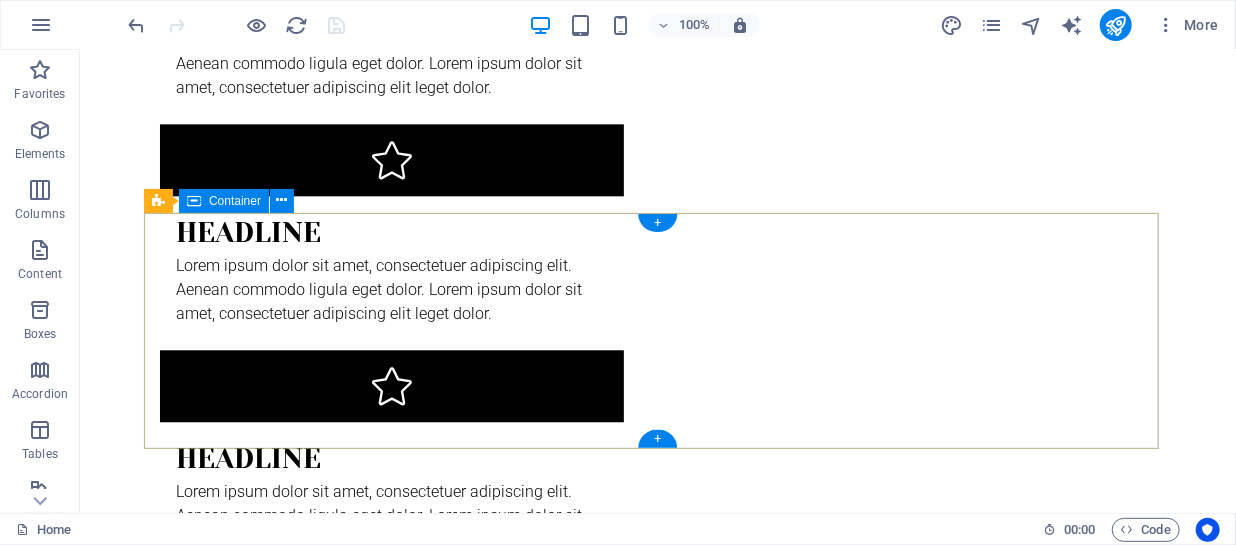 scroll, scrollTop: 2366, scrollLeft: 0, axis: vertical 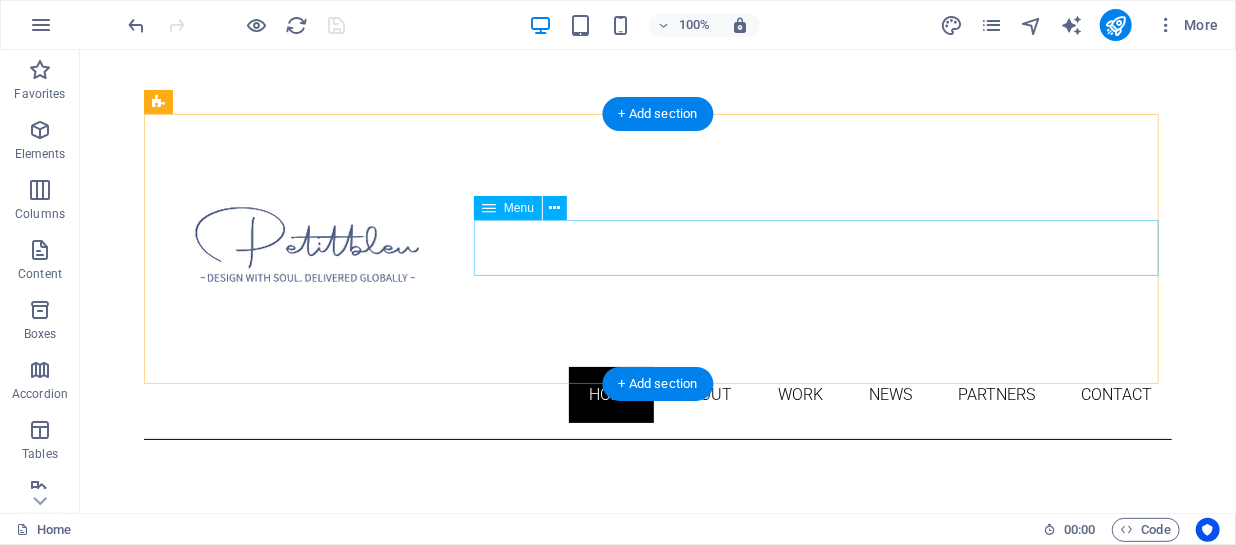 click on "Home About Work News Partners Contact" at bounding box center (657, 394) 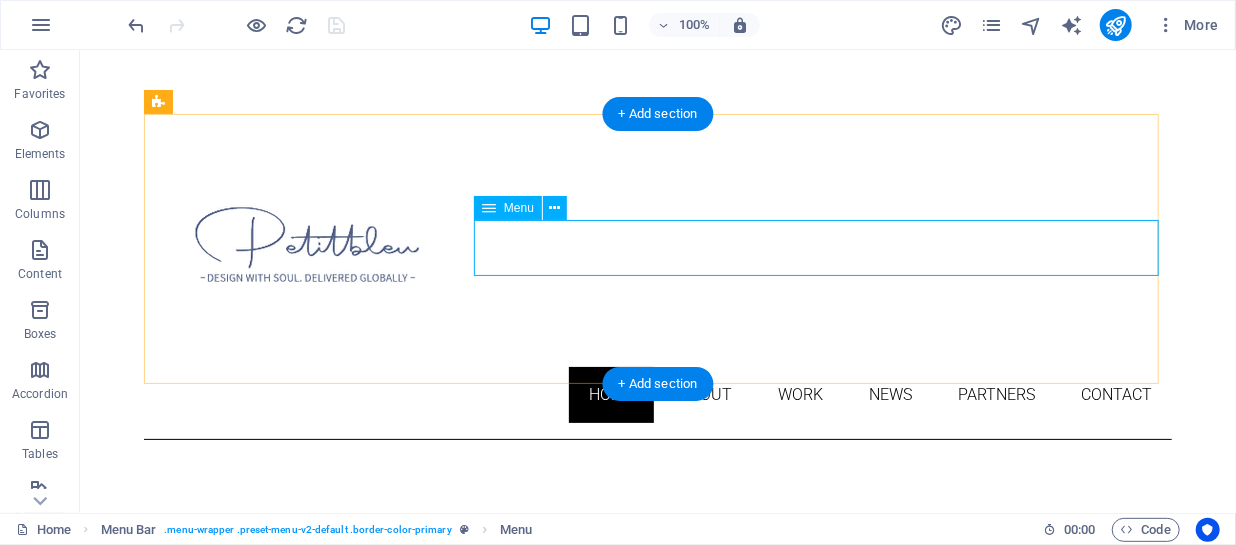 click on "Home About Work News Partners Contact" at bounding box center (657, 394) 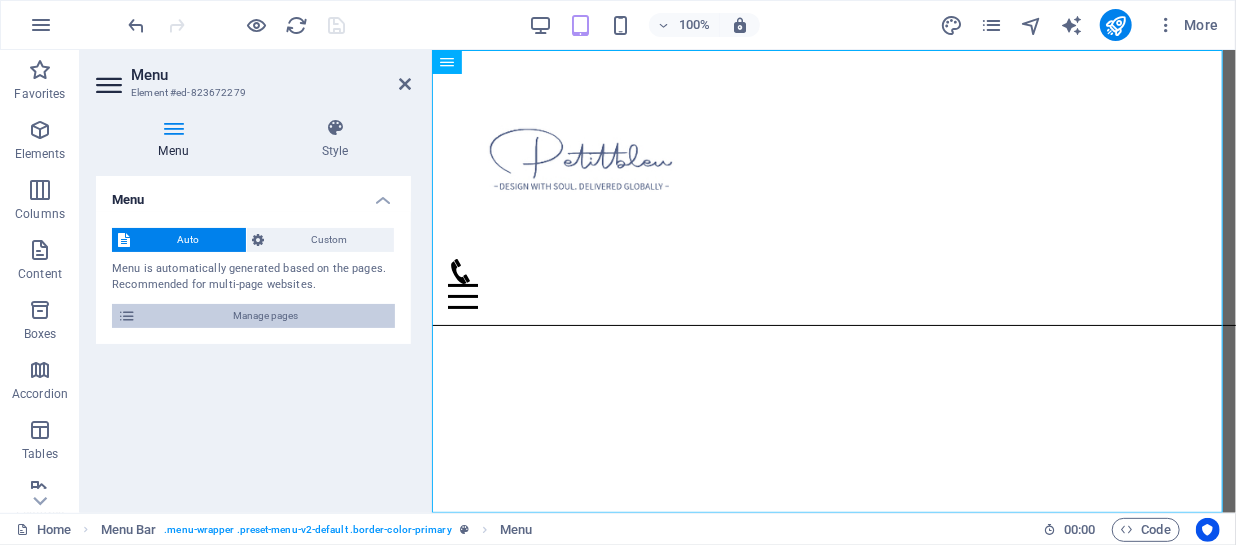 click on "Manage pages" at bounding box center [265, 316] 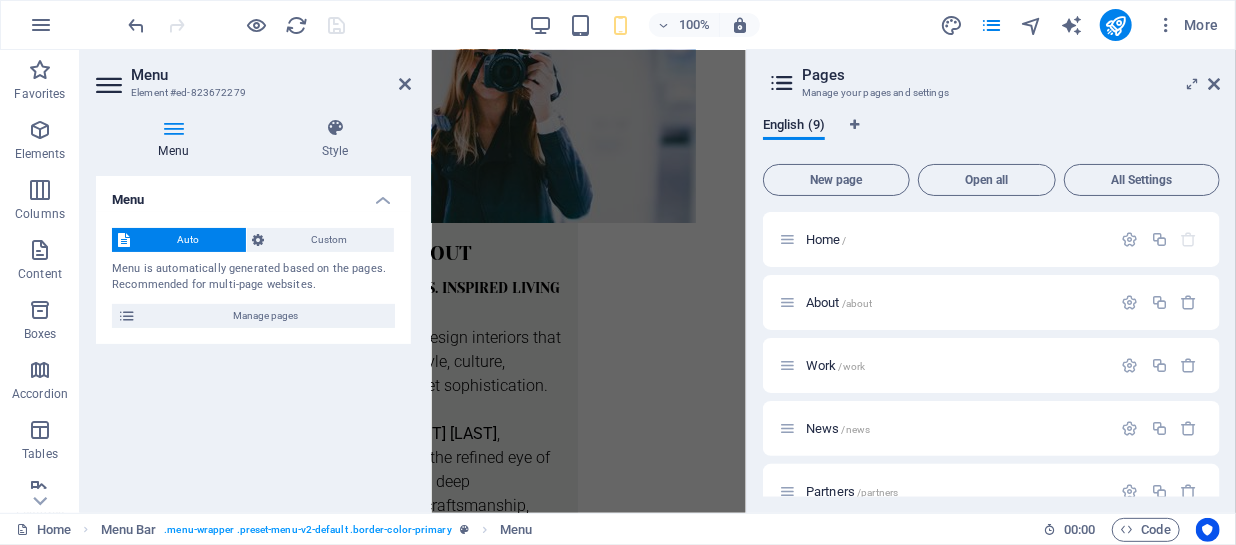 scroll, scrollTop: 3536, scrollLeft: 152, axis: both 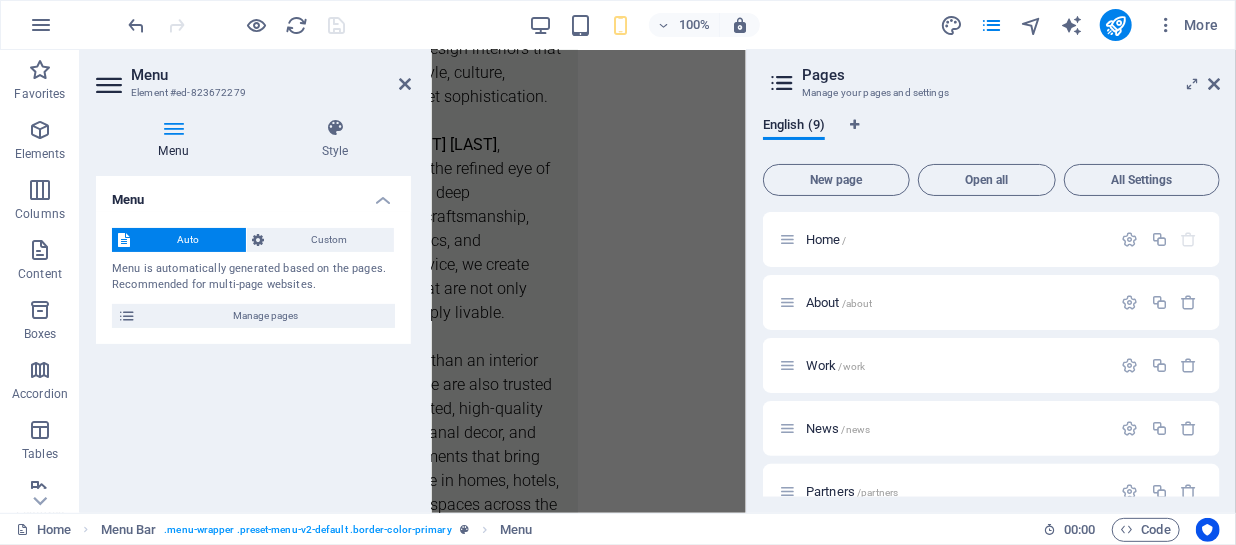 click on "100% More" at bounding box center [676, 25] 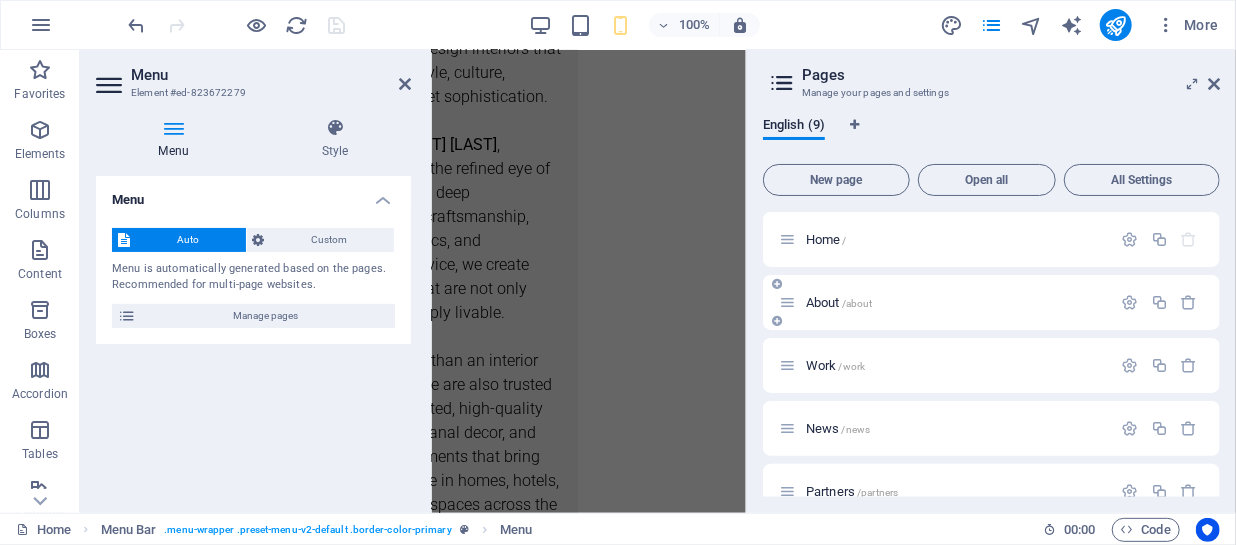click on "About /about" at bounding box center (839, 302) 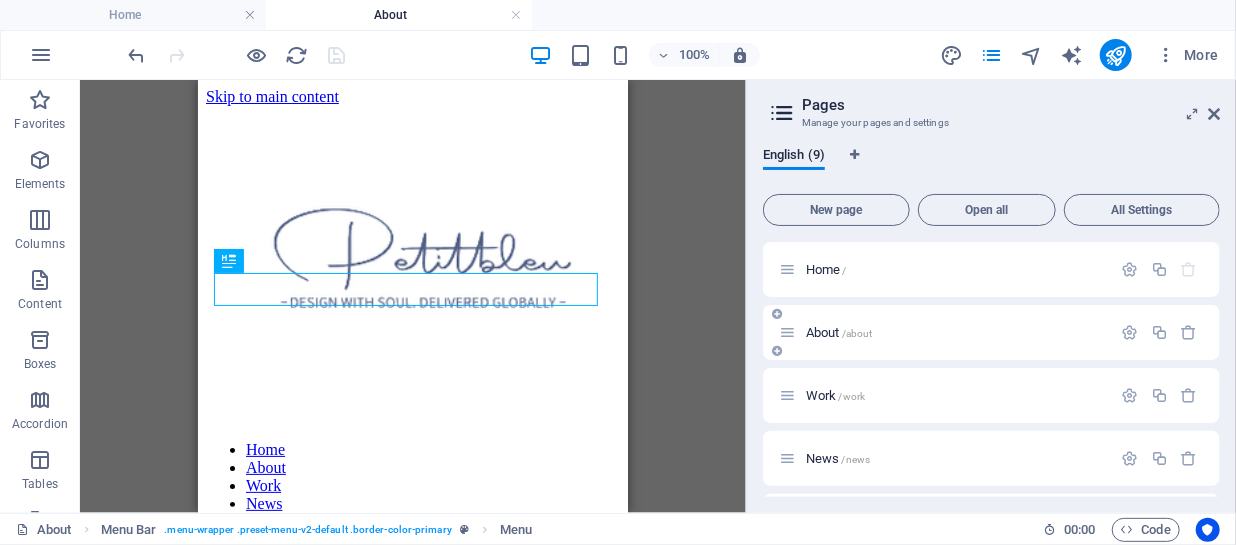 scroll, scrollTop: 243, scrollLeft: 0, axis: vertical 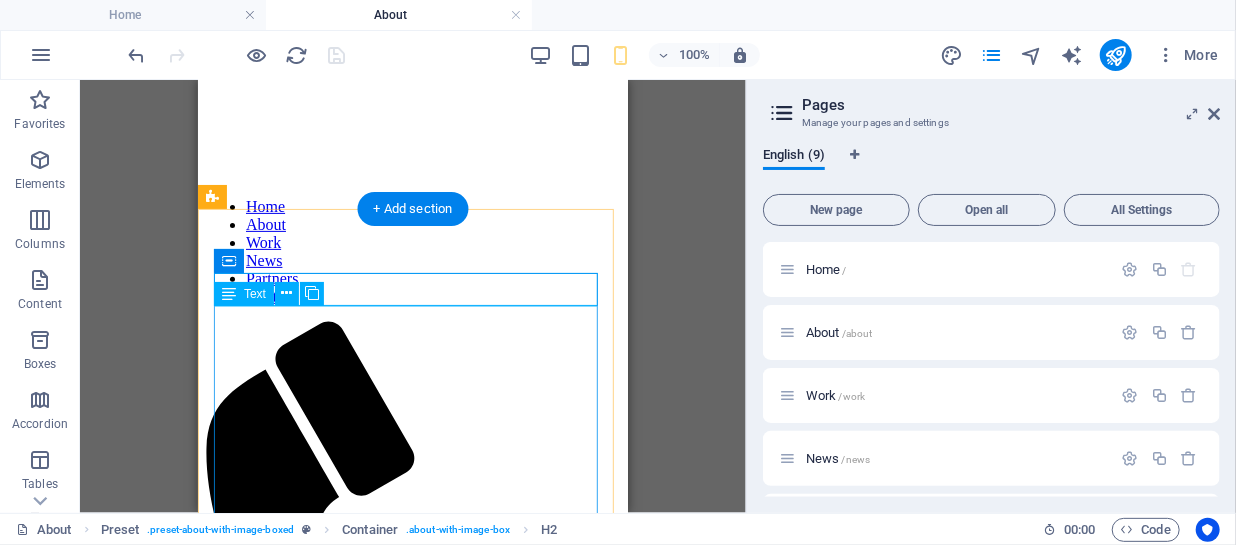 click on "🧑‍🎨  Meet the Founder: [FIRST] [LAST] A designer and global thinker,  [FIRST] [LAST]  brings a uniquely holistic perspective to every project. With a background in both interiors and international trade, she founded PetitBleu to be a studio where creative vision meets real-world execution. [FIRST]’s aesthetic is quietly confident—layered with natural textures, timeless forms, and cultural nuance. Her work reflects a belief that great design isn’t just seen—it’s felt. 🏠  Interior Design with Intention At PetitBleu, every space begins with a story. Whether it’s a coastal retreat, city apartment, or boutique hotel, our interiors are designed to reflect identity, place, and purpose. We guide each client through a fully customized process—offering creative direction, material curation, and full project management from concept to final styling. 🌍  Exporting Without Borders Our global sourcing and export services include: Bespoke furniture & lighting 💬" at bounding box center [412, 1556] 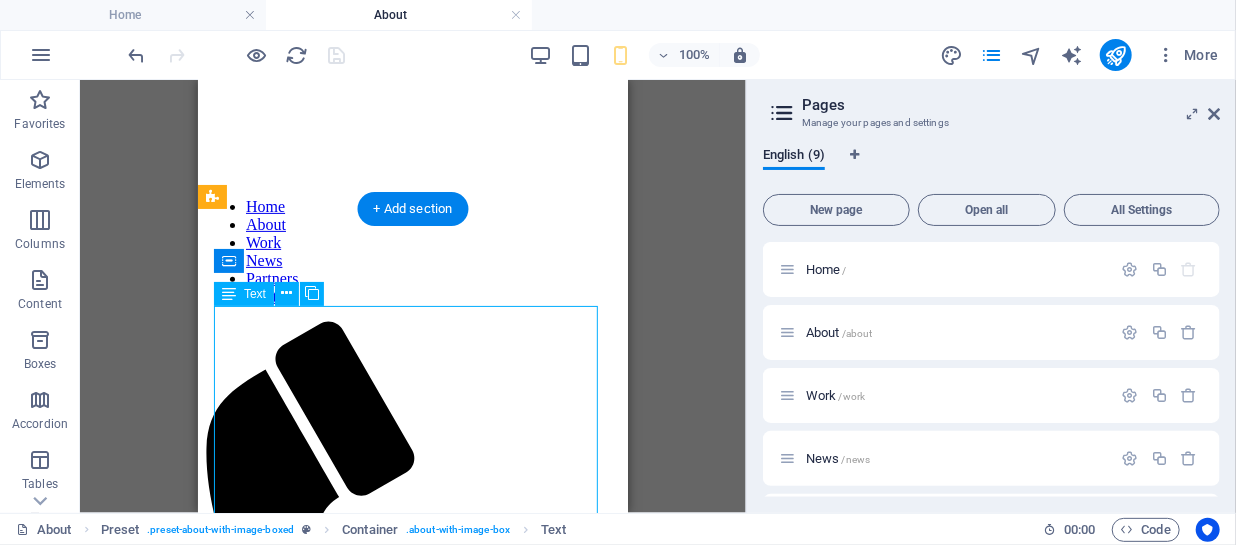 click on "🧑‍🎨  Meet the Founder: [FIRST] [LAST] A designer and global thinker,  [FIRST] [LAST]  brings a uniquely holistic perspective to every project. With a background in both interiors and international trade, she founded PetitBleu to be a studio where creative vision meets real-world execution. [FIRST]’s aesthetic is quietly confident—layered with natural textures, timeless forms, and cultural nuance. Her work reflects a belief that great design isn’t just seen—it’s felt. 🏠  Interior Design with Intention At PetitBleu, every space begins with a story. Whether it’s a coastal retreat, city apartment, or boutique hotel, our interiors are designed to reflect identity, place, and purpose. We guide each client through a fully customized process—offering creative direction, material curation, and full project management from concept to final styling. 🌍  Exporting Without Borders Our global sourcing and export services include: Bespoke furniture & lighting 💬" at bounding box center [412, 1556] 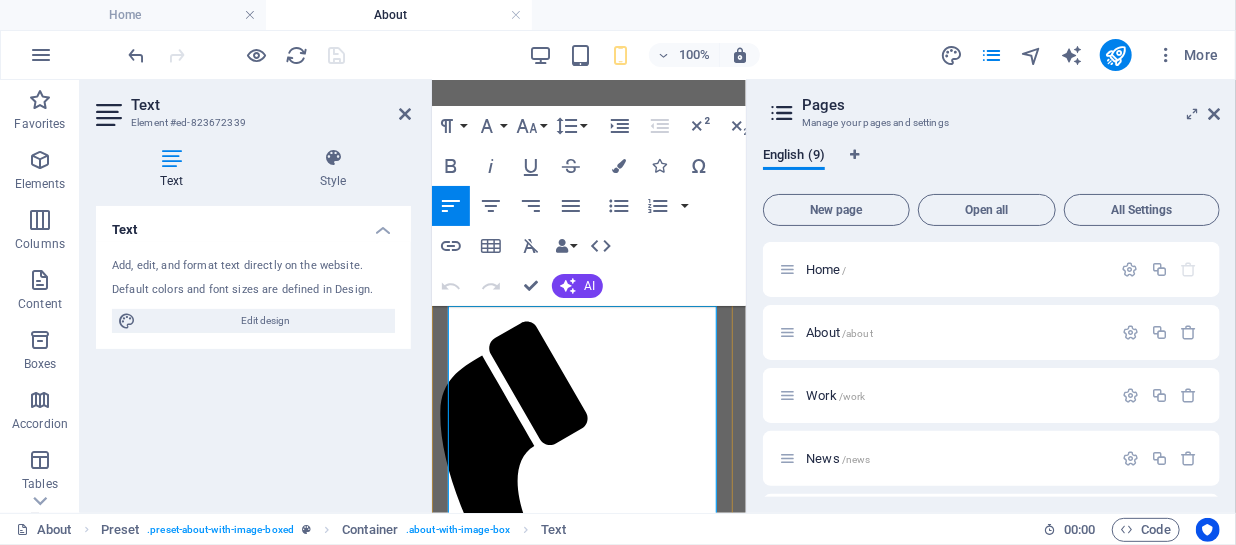 drag, startPoint x: 453, startPoint y: 320, endPoint x: 686, endPoint y: 335, distance: 233.48233 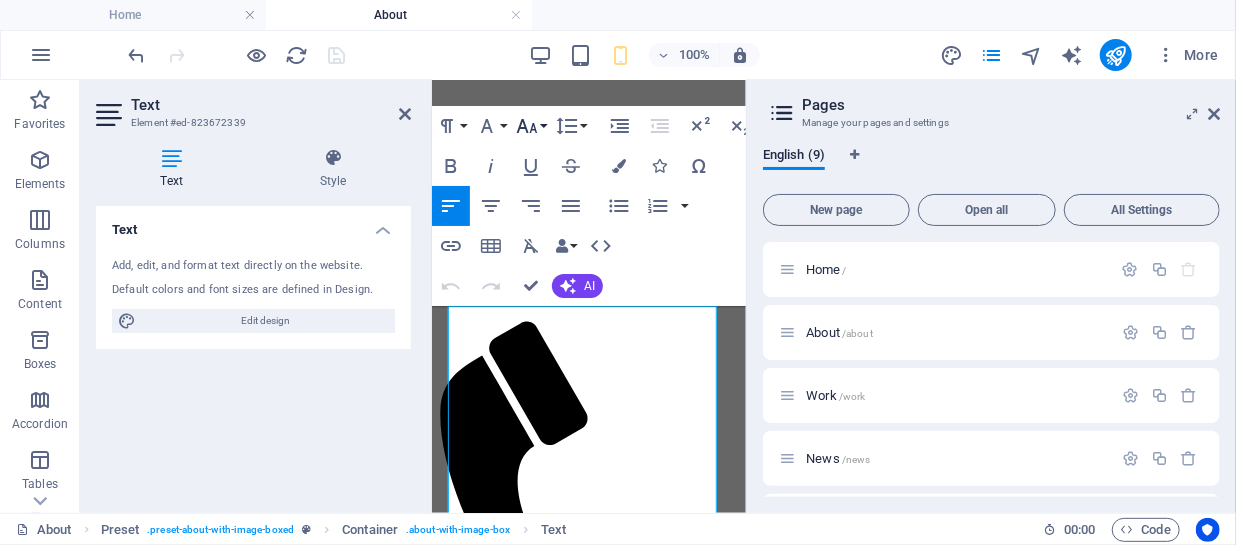 click on "Font Size" at bounding box center (531, 126) 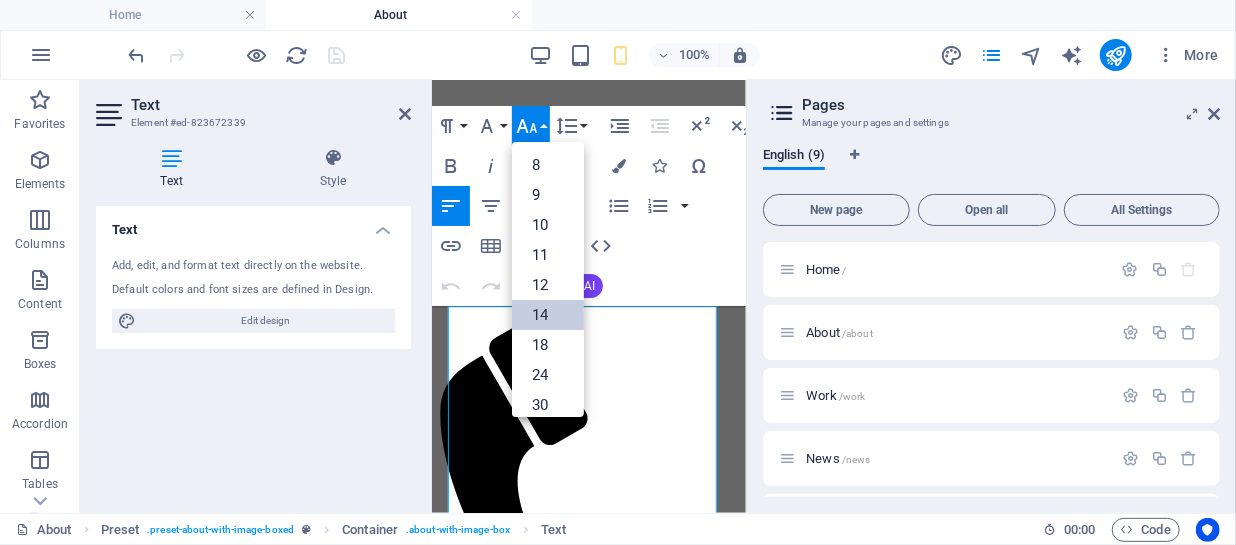 click on "14" at bounding box center (548, 315) 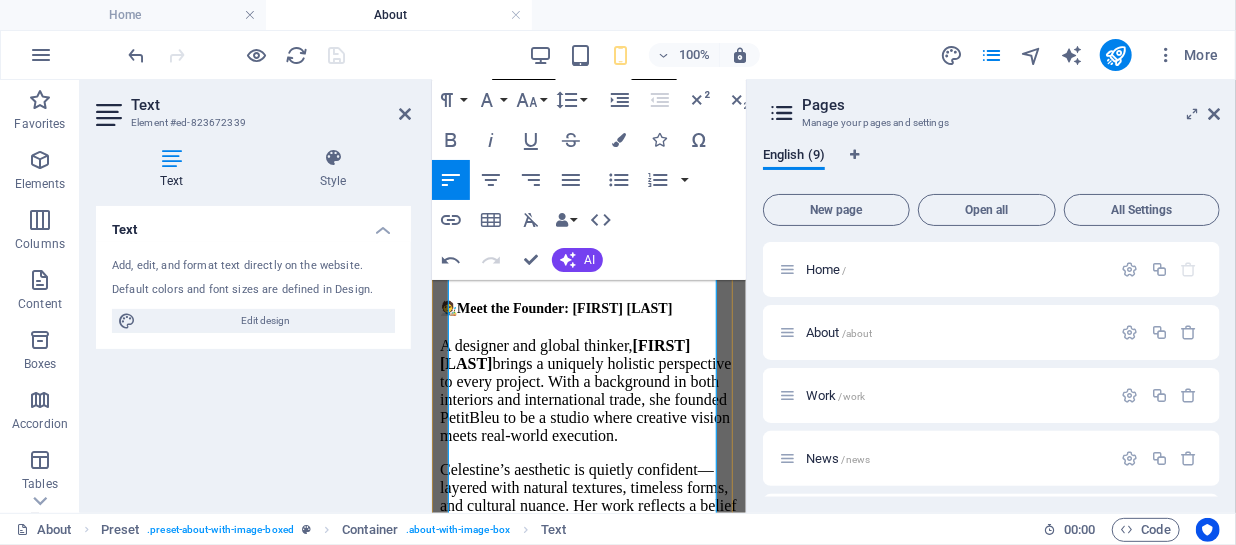scroll, scrollTop: 0, scrollLeft: 0, axis: both 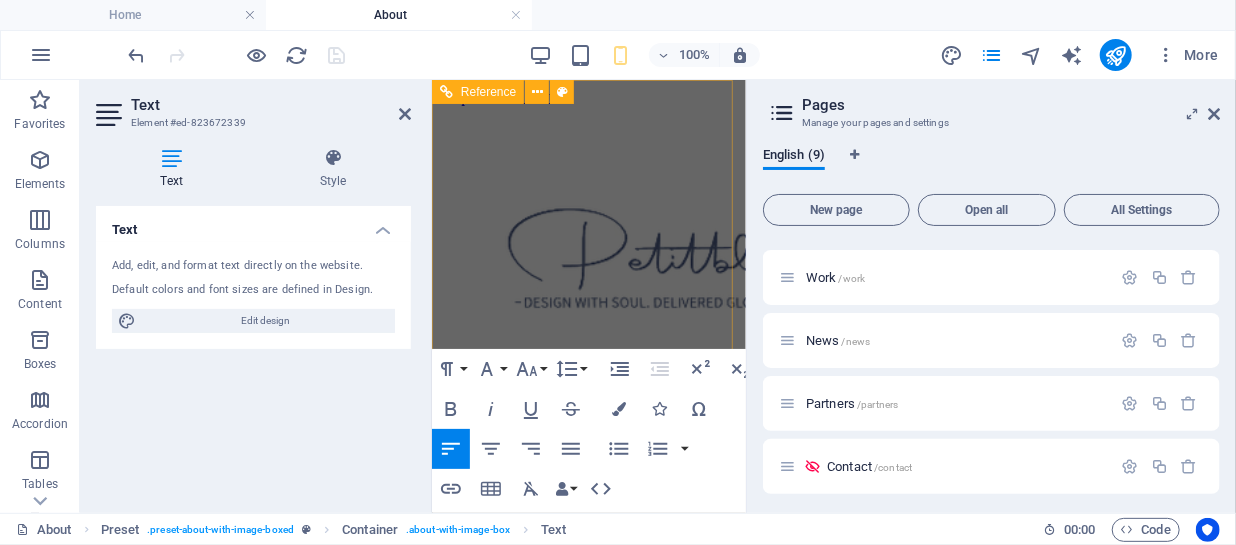 click at bounding box center (588, 264) 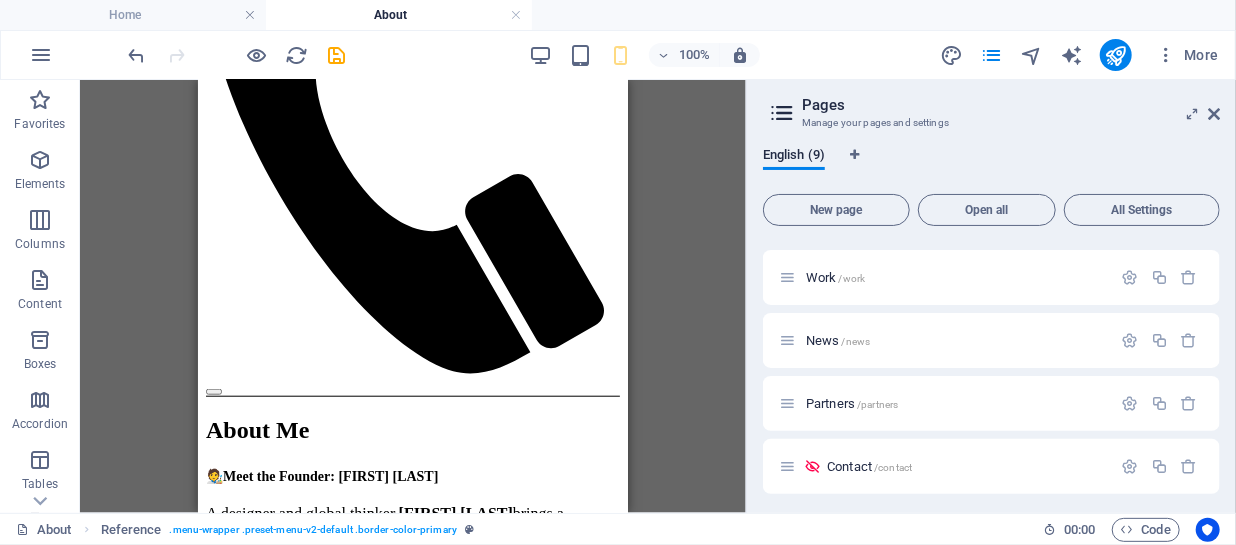 scroll, scrollTop: 733, scrollLeft: 0, axis: vertical 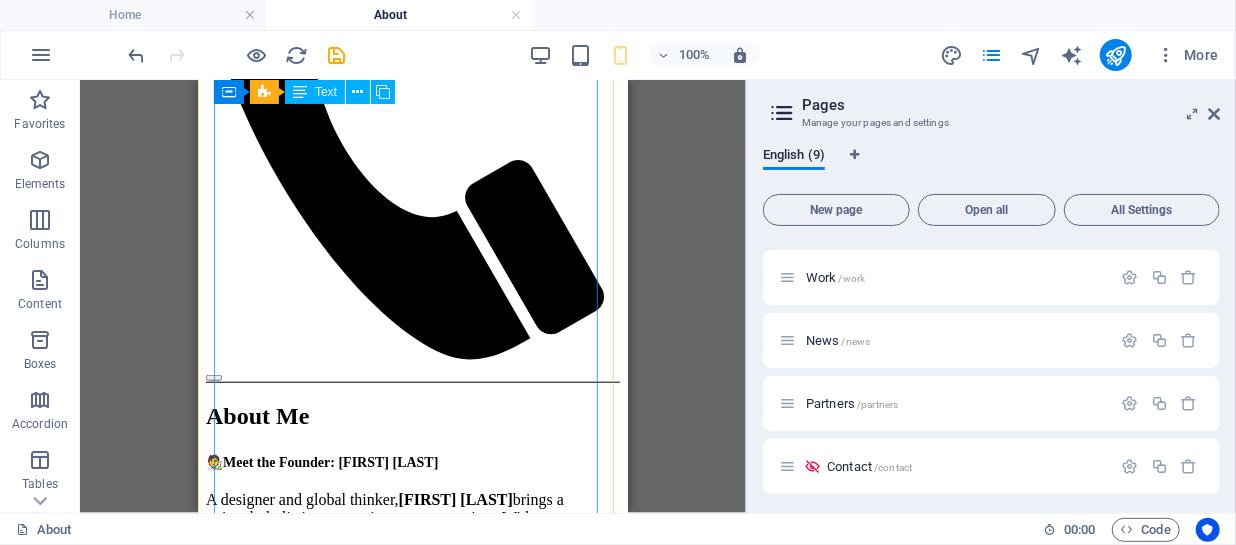 click on "🧑‍🎨  Meet the Founder: [FIRST] [LAST] A designer and global thinker,  [FIRST] [LAST]  brings a uniquely holistic perspective to every project. With a background in both interiors and international trade, she founded PetitBleu to be a studio where creative vision meets real-world execution. [FIRST]’s aesthetic is quietly confident—layered with natural textures, timeless forms, and cultural nuance. Her work reflects a belief that great design isn’t just seen—it’s felt. 🏠  Interior Design with Intention At PetitBleu, every space begins with a story. Whether it’s a coastal retreat, city apartment, or boutique hotel, our interiors are designed to reflect identity, place, and purpose. We guide each client through a fully customized process—offering creative direction, material curation, and full project management from concept to final styling. 🌍  Exporting Without Borders Our global sourcing and export services include: Bespoke furniture & lighting 💬" at bounding box center (412, 1066) 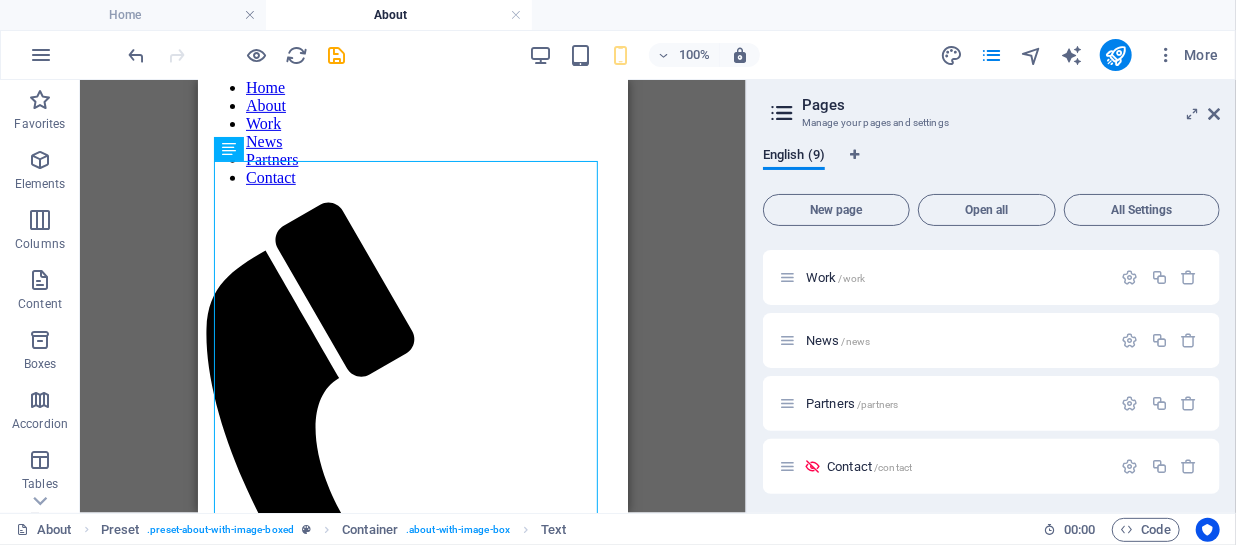 scroll, scrollTop: 343, scrollLeft: 0, axis: vertical 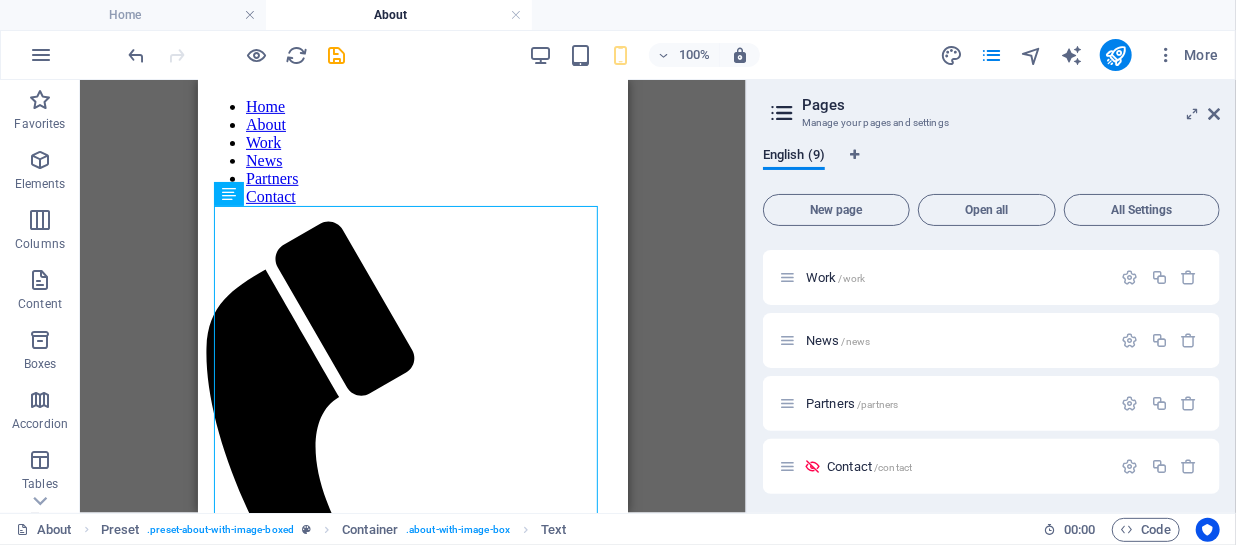 drag, startPoint x: 619, startPoint y: 219, endPoint x: 827, endPoint y: 243, distance: 209.38004 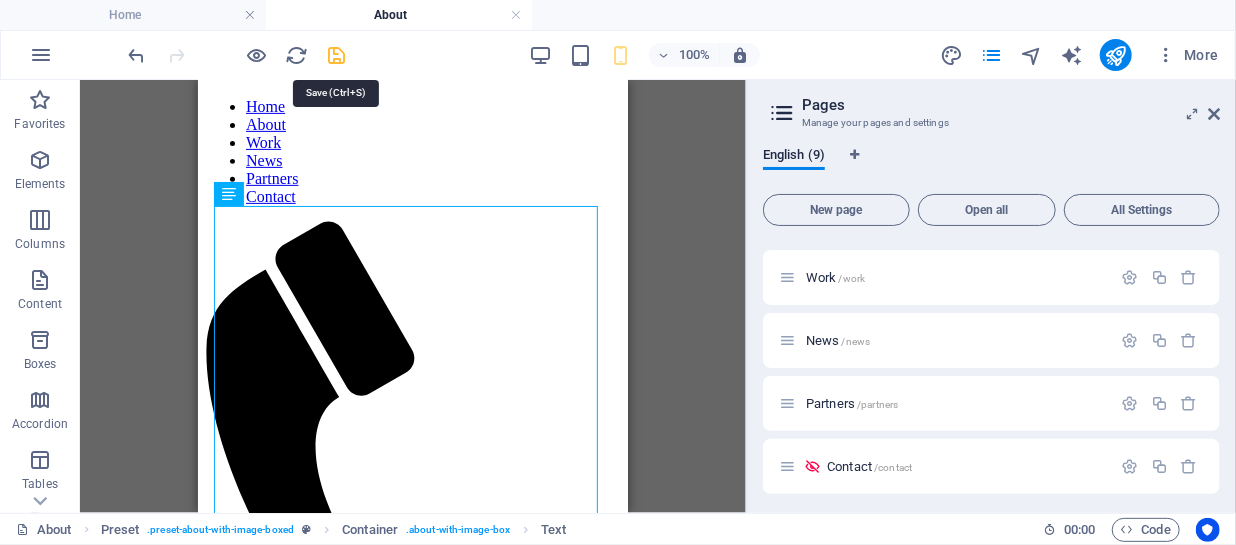 click at bounding box center (337, 55) 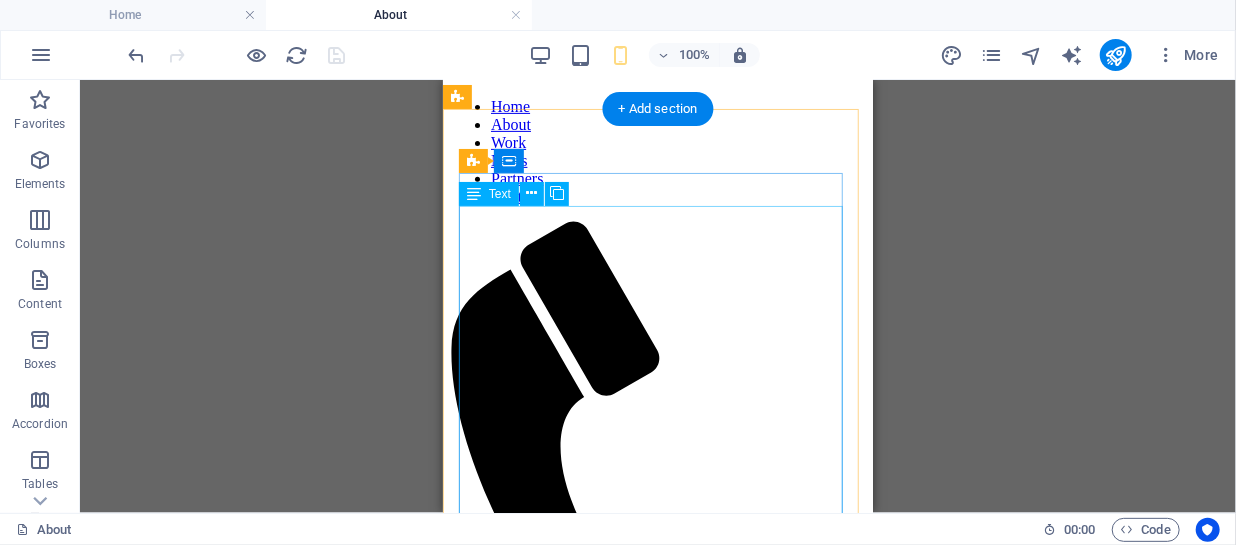 click on "🧑‍🎨  Meet the Founder: [FIRST] [LAST] A designer and global thinker,  [FIRST] [LAST]  brings a uniquely holistic perspective to every project. With a background in both interiors and international trade, she founded PetitBleu to be a studio where creative vision meets real-world execution. [FIRST]’s aesthetic is quietly confident—layered with natural textures, timeless forms, and cultural nuance. Her work reflects a belief that great design isn’t just seen—it’s felt. 🏠  Interior Design with Intention At PetitBleu, every space begins with a story. Whether it’s a coastal retreat, city apartment, or boutique hotel, our interiors are designed to reflect identity, place, and purpose. We guide each client through a fully customized process—offering creative direction, material curation, and full project management from concept to final styling. 🌍  Exporting Without Borders Our global sourcing and export services include: Bespoke furniture & lighting 💬" at bounding box center [657, 1456] 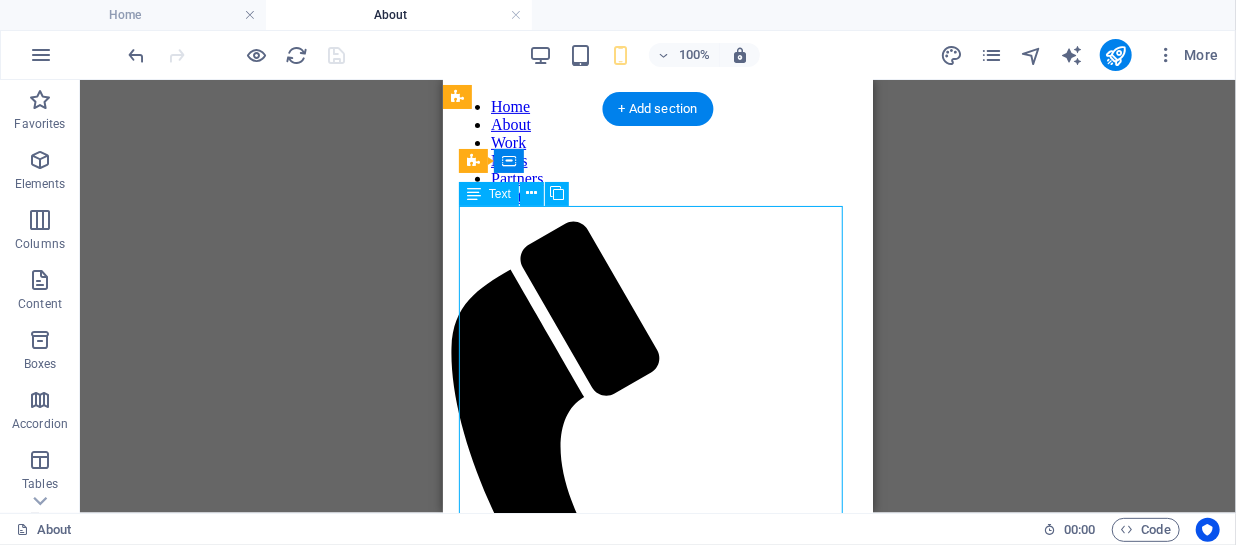 click on "🧑‍🎨  Meet the Founder: [FIRST] [LAST] A designer and global thinker,  [FIRST] [LAST]  brings a uniquely holistic perspective to every project. With a background in both interiors and international trade, she founded PetitBleu to be a studio where creative vision meets real-world execution. [FIRST]’s aesthetic is quietly confident—layered with natural textures, timeless forms, and cultural nuance. Her work reflects a belief that great design isn’t just seen—it’s felt. 🏠  Interior Design with Intention At PetitBleu, every space begins with a story. Whether it’s a coastal retreat, city apartment, or boutique hotel, our interiors are designed to reflect identity, place, and purpose. We guide each client through a fully customized process—offering creative direction, material curation, and full project management from concept to final styling. 🌍  Exporting Without Borders Our global sourcing and export services include: Bespoke furniture & lighting 💬" at bounding box center [657, 1456] 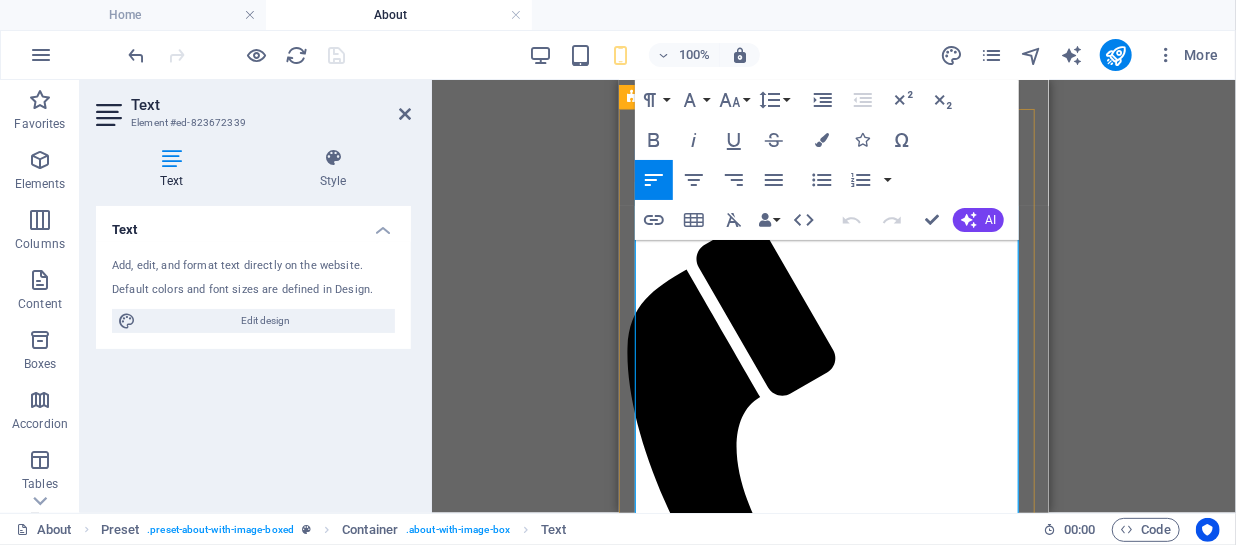 click on "Interior Design with Intention" at bounding box center [769, 1102] 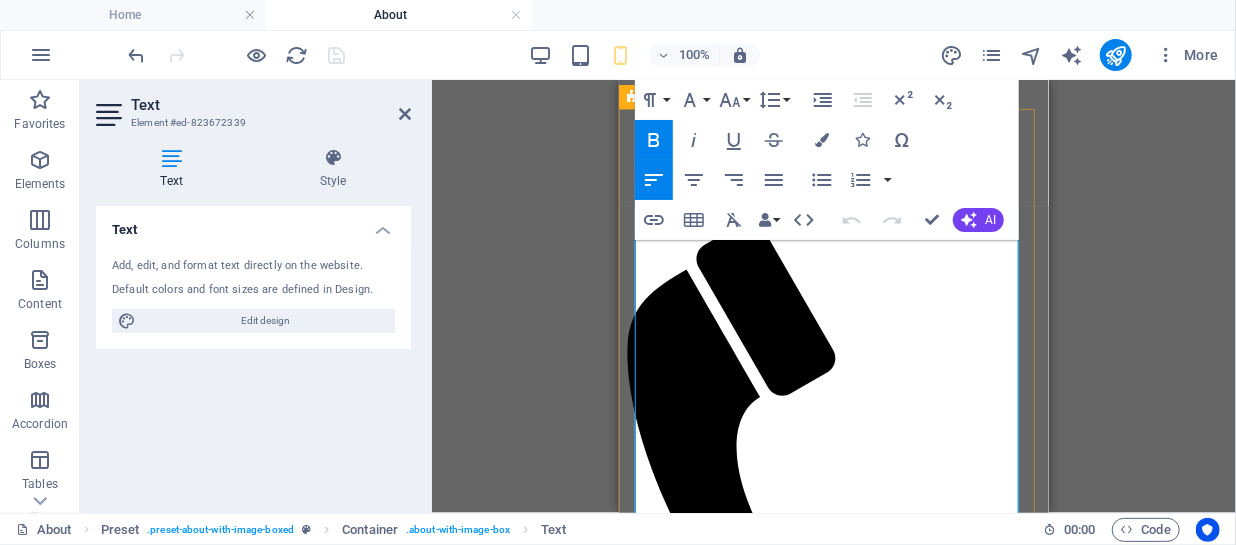 click on "Interior Design with Intention" at bounding box center [769, 1102] 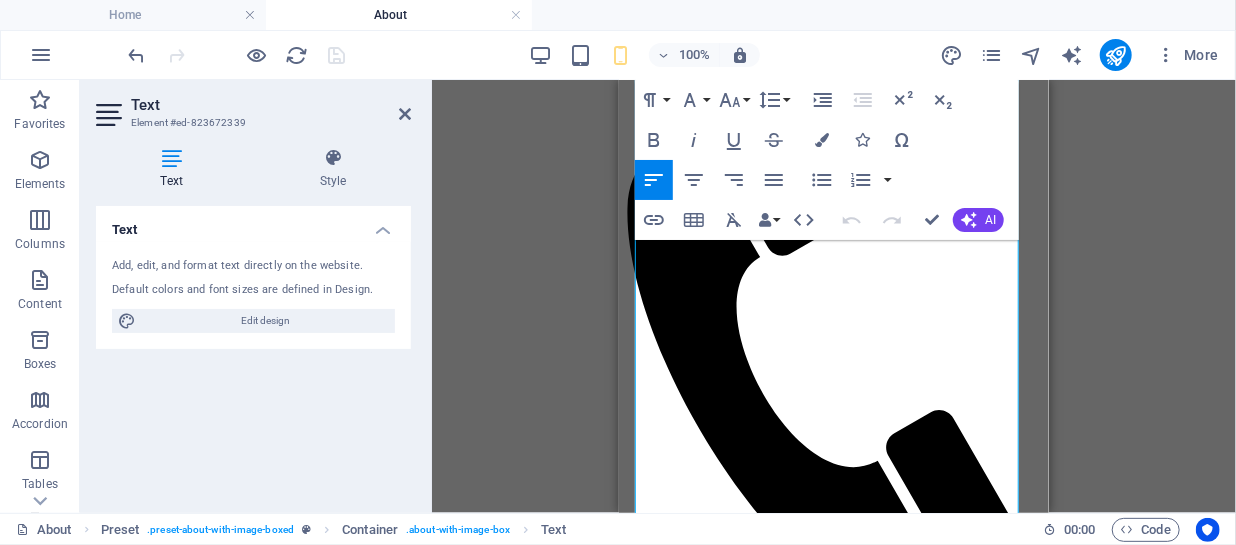 scroll, scrollTop: 490, scrollLeft: 0, axis: vertical 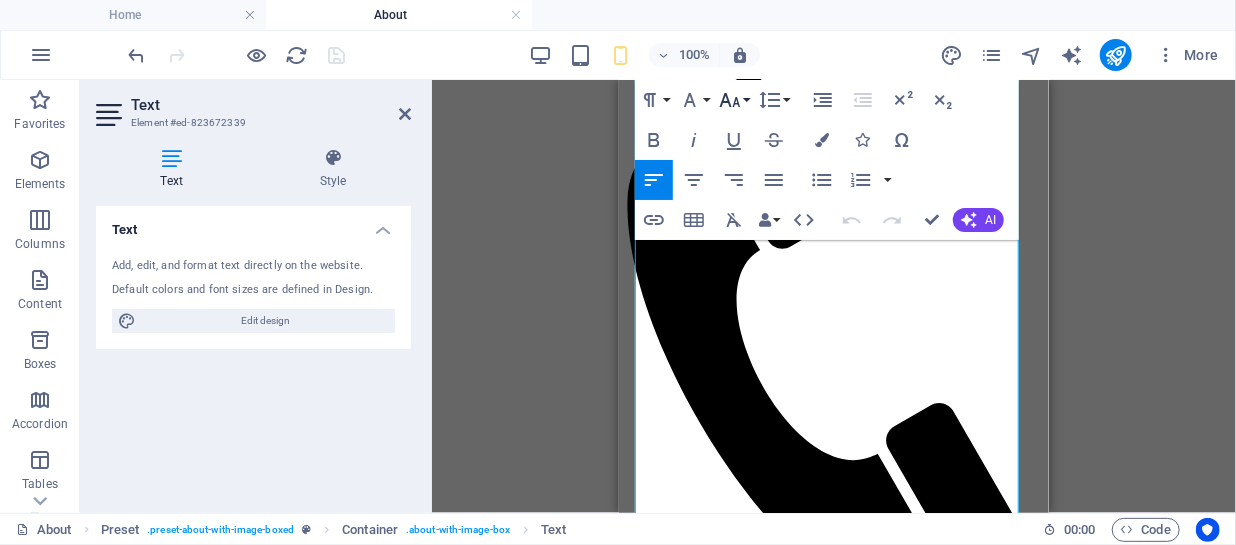 click on "Font Size" at bounding box center [734, 100] 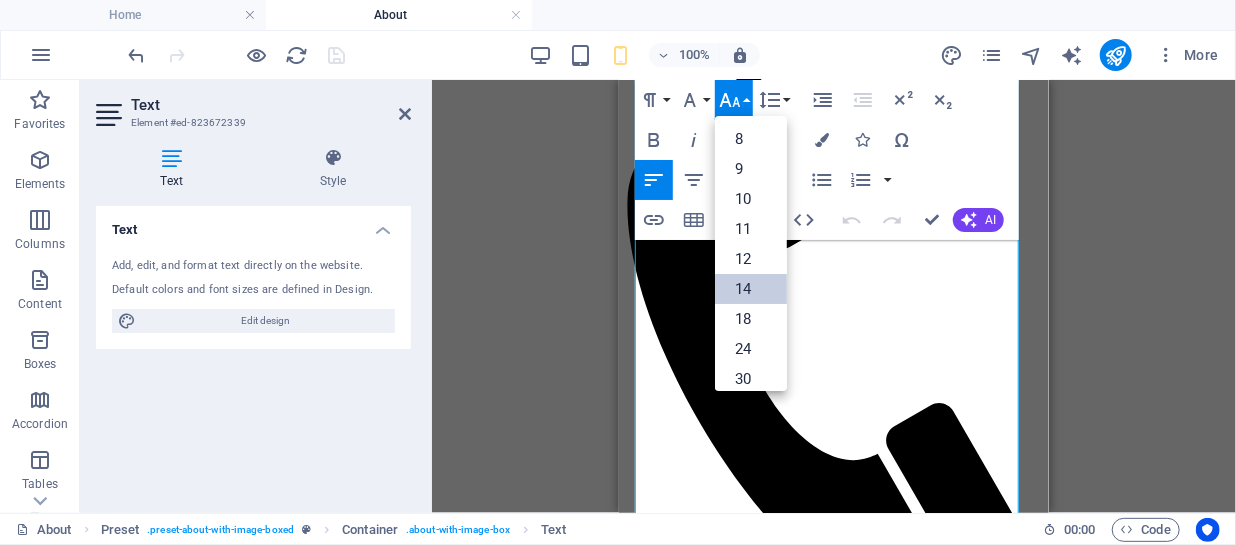 click on "14" at bounding box center [751, 289] 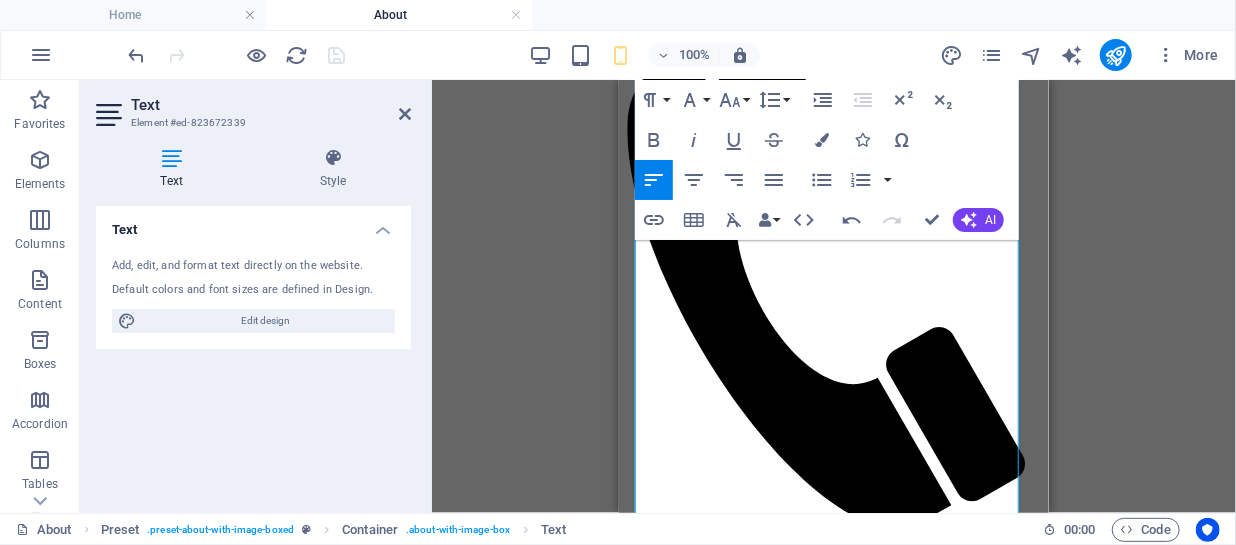 scroll, scrollTop: 659, scrollLeft: 0, axis: vertical 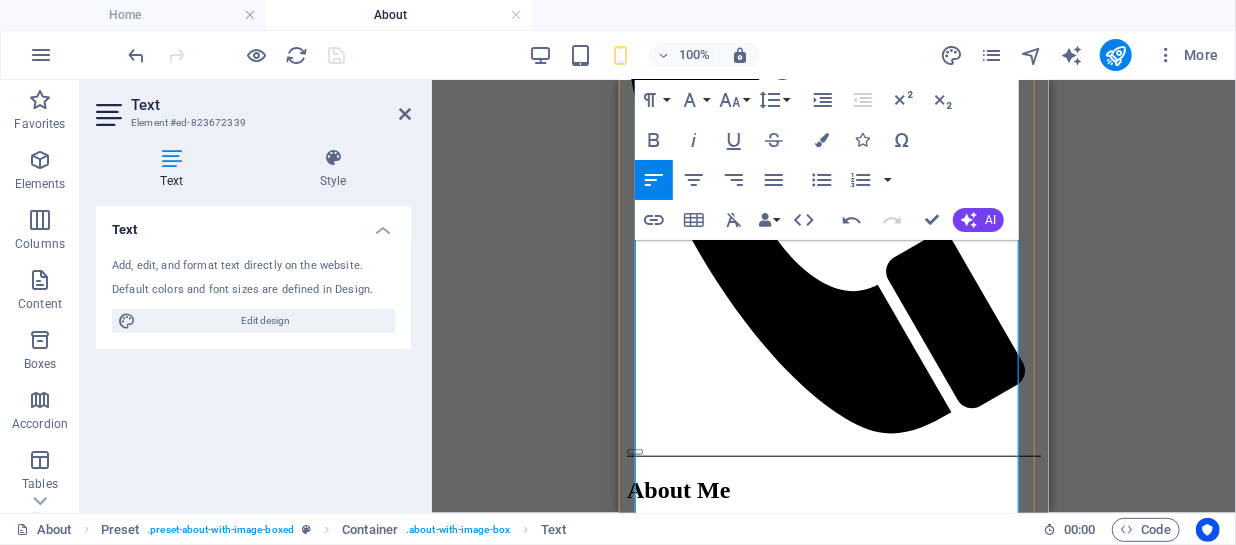 click on "Exporting Without Borders" at bounding box center (759, 1004) 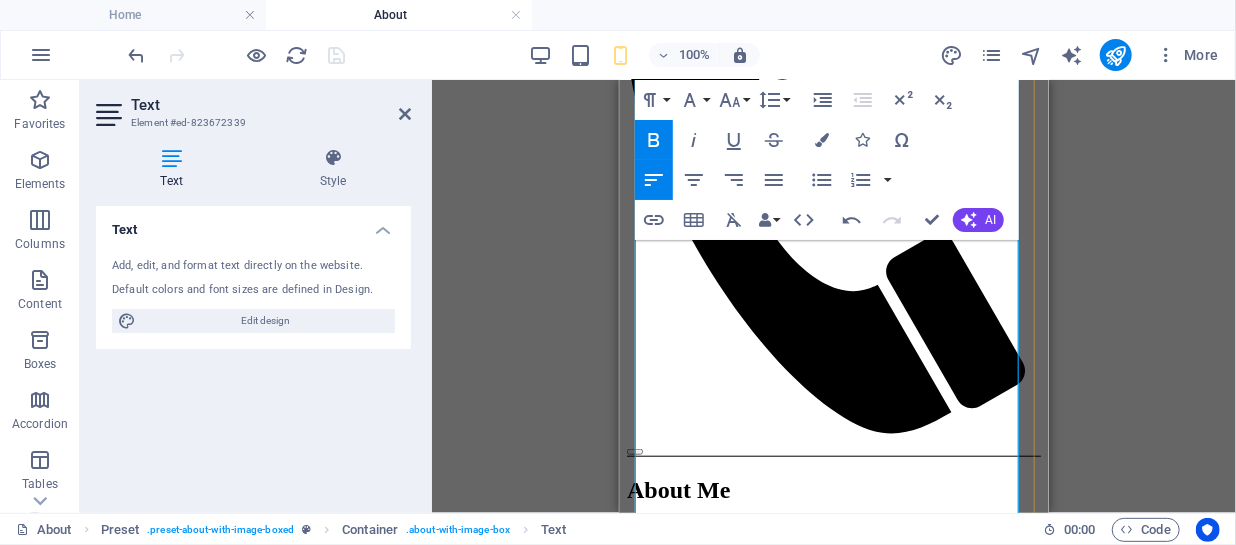 click on "Exporting Without Borders" at bounding box center [759, 1004] 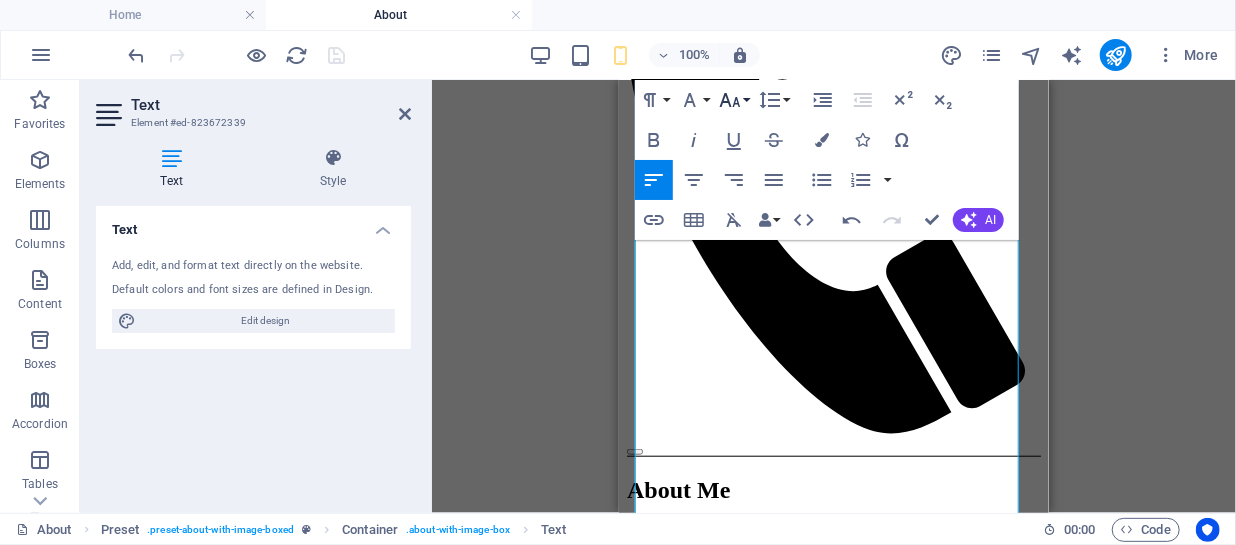 click on "Font Size" at bounding box center (734, 100) 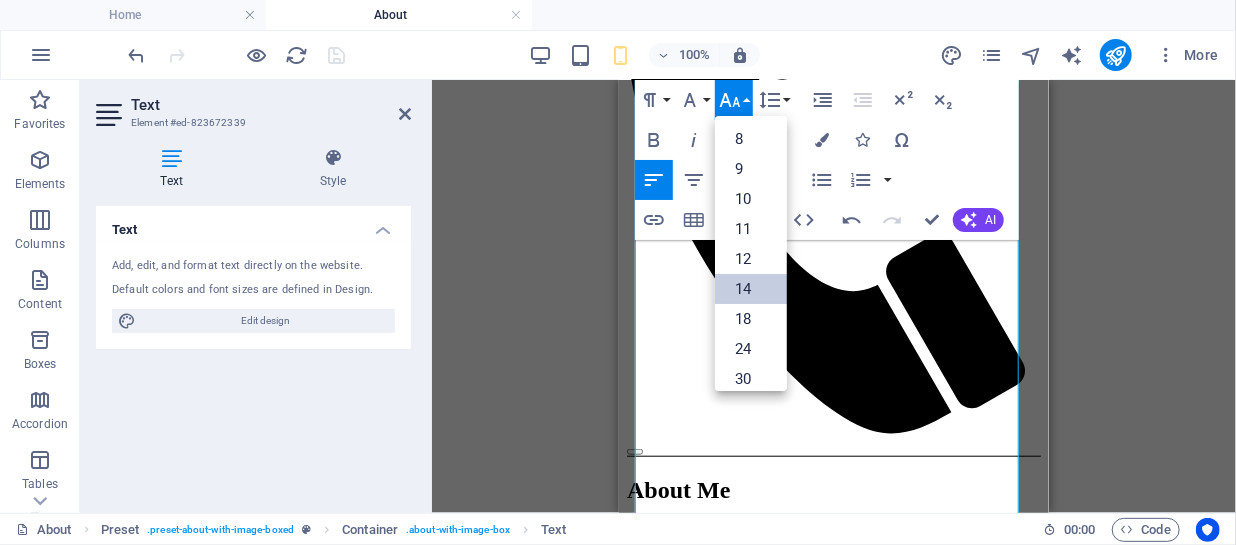 click on "14" at bounding box center (751, 289) 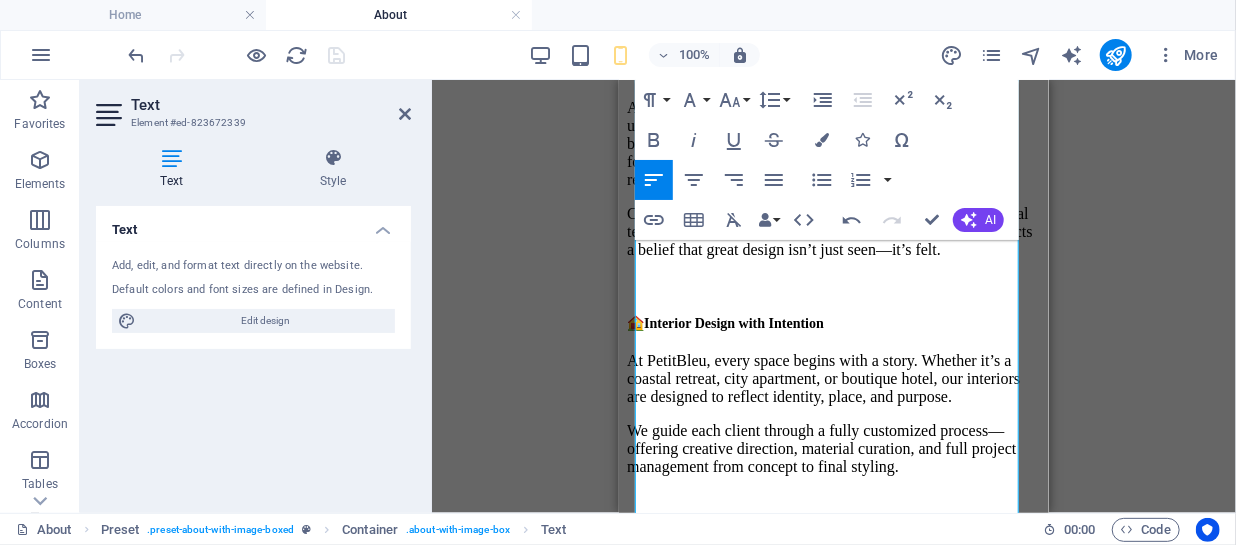 scroll, scrollTop: 1174, scrollLeft: 0, axis: vertical 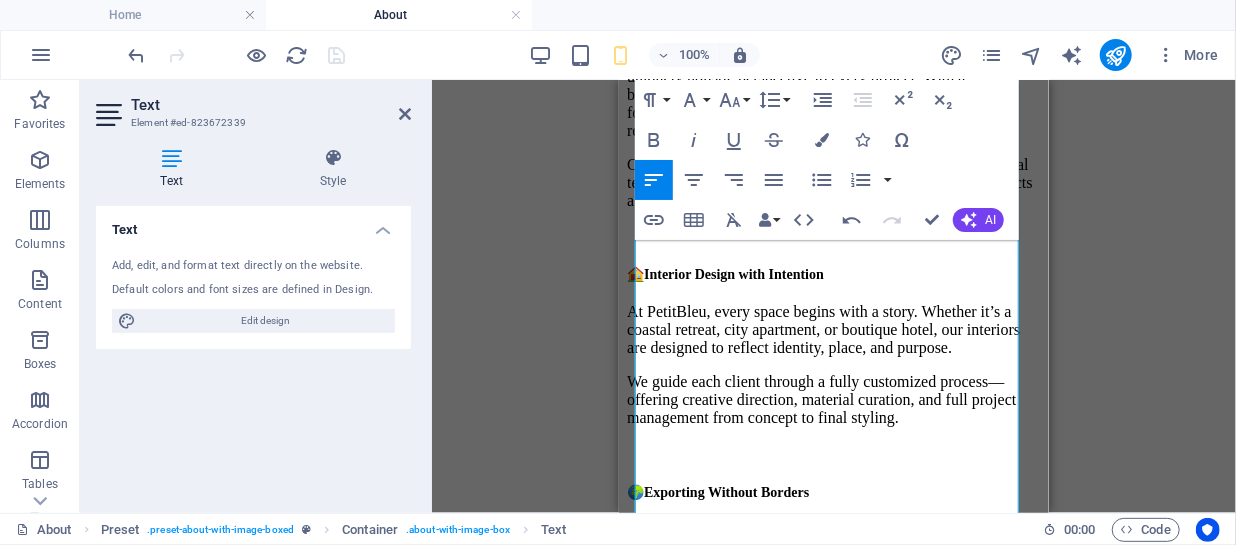 drag, startPoint x: 1041, startPoint y: 184, endPoint x: 1678, endPoint y: 394, distance: 670.7227 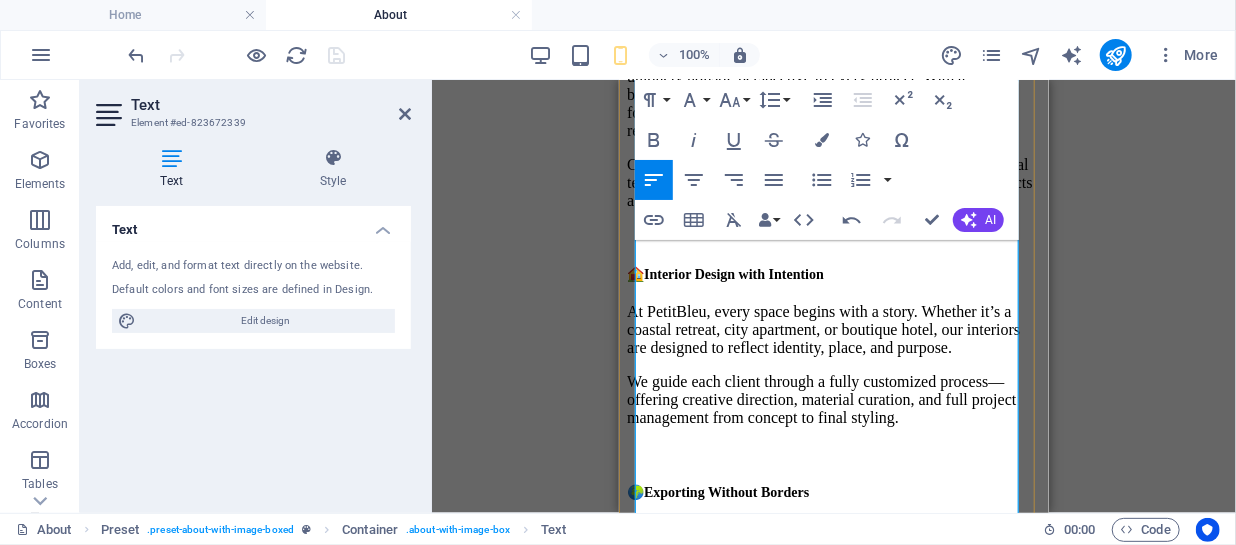 click on "Why Clients Trust PetitBleu" at bounding box center (761, 910) 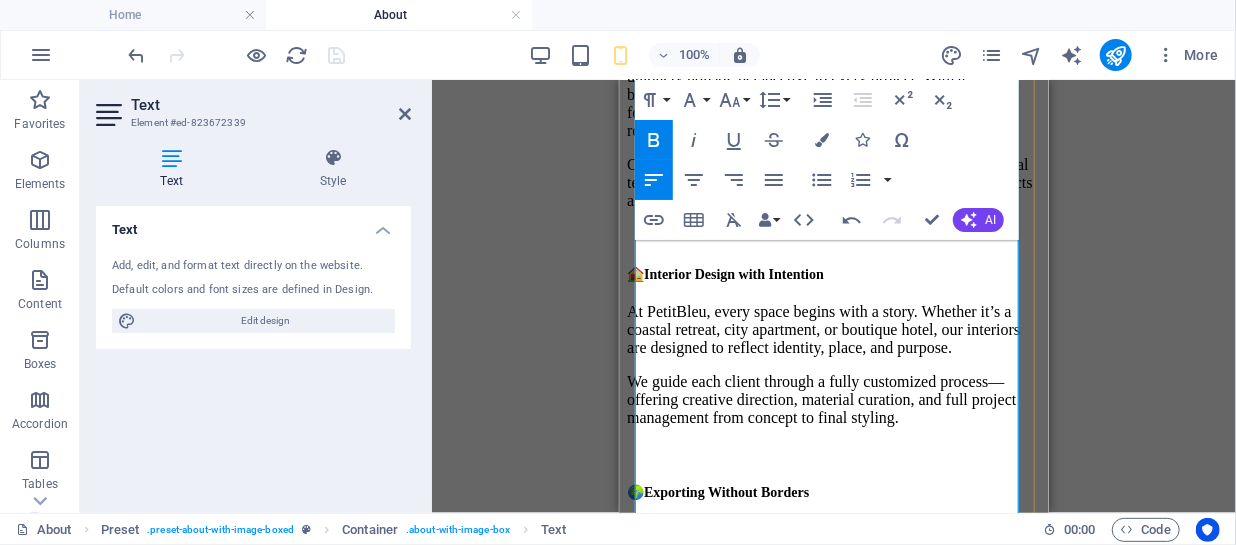 click on "Why Clients Trust PetitBleu" at bounding box center [761, 910] 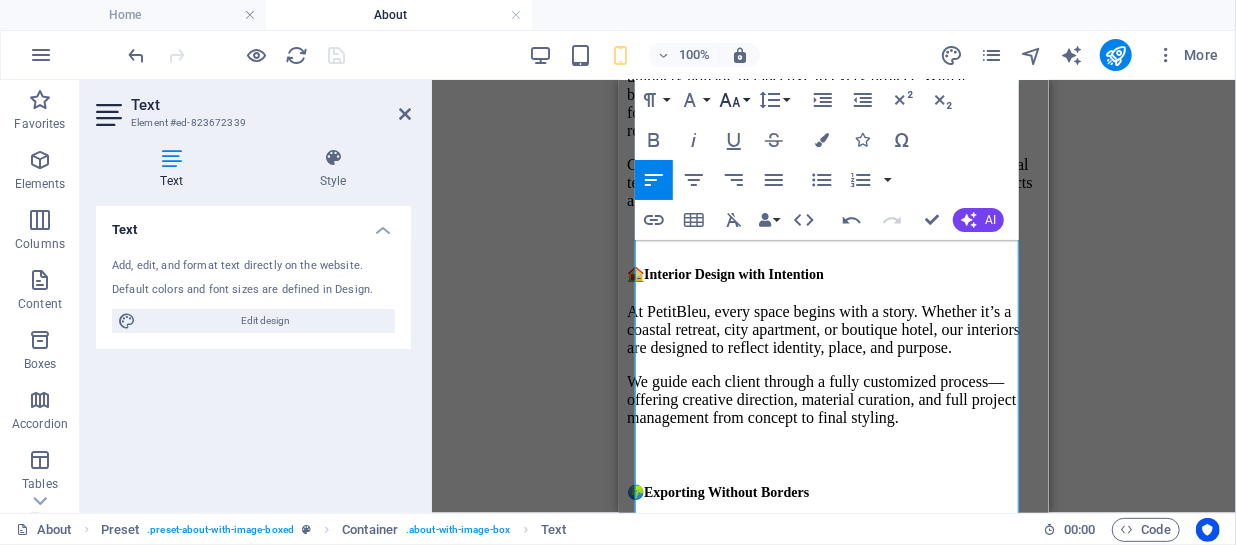 click on "Font Size" at bounding box center (734, 100) 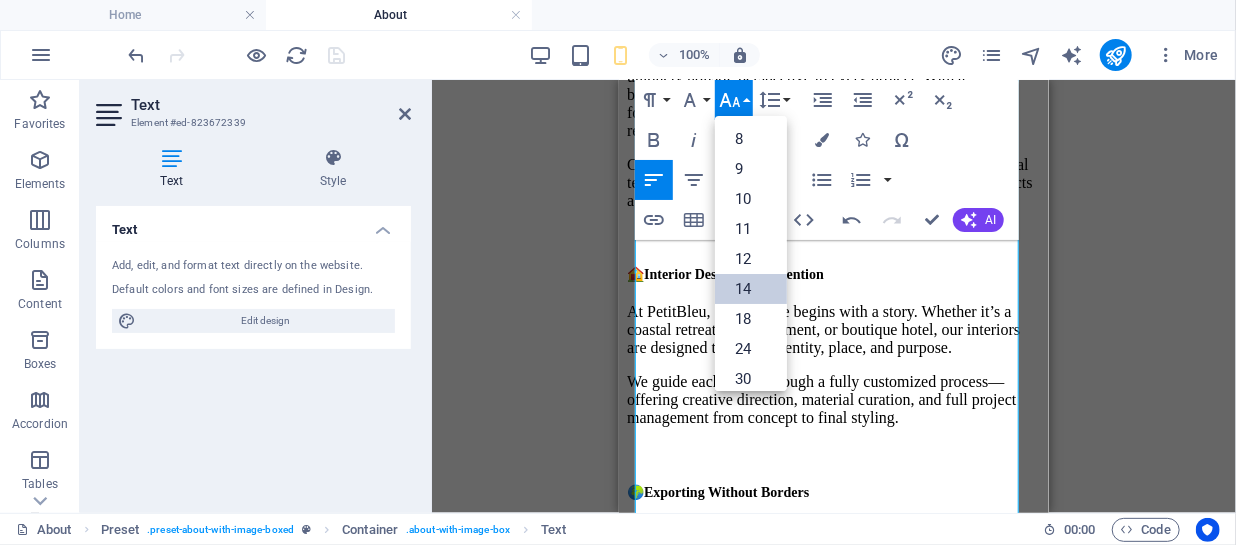 click on "14" at bounding box center (751, 289) 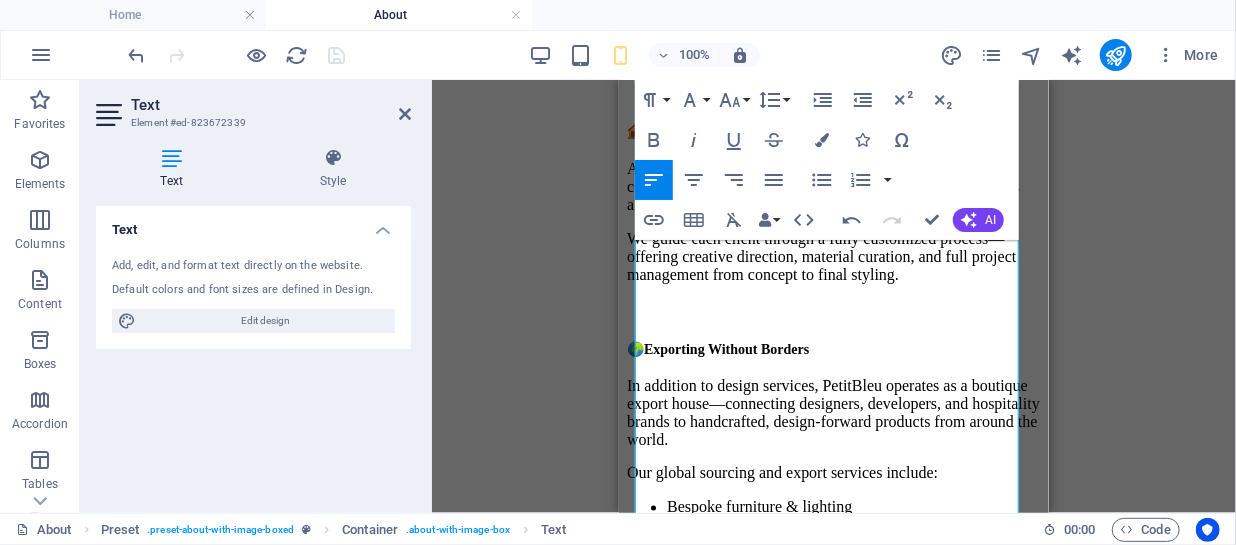 scroll, scrollTop: 1336, scrollLeft: 0, axis: vertical 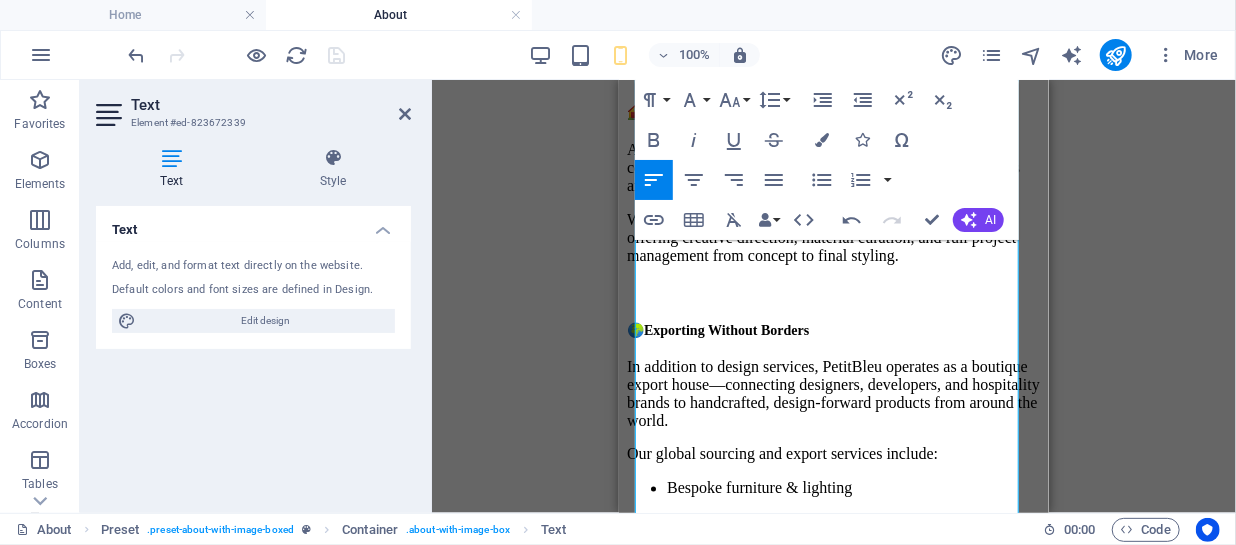 drag, startPoint x: 1043, startPoint y: 298, endPoint x: 1670, endPoint y: 404, distance: 635.89703 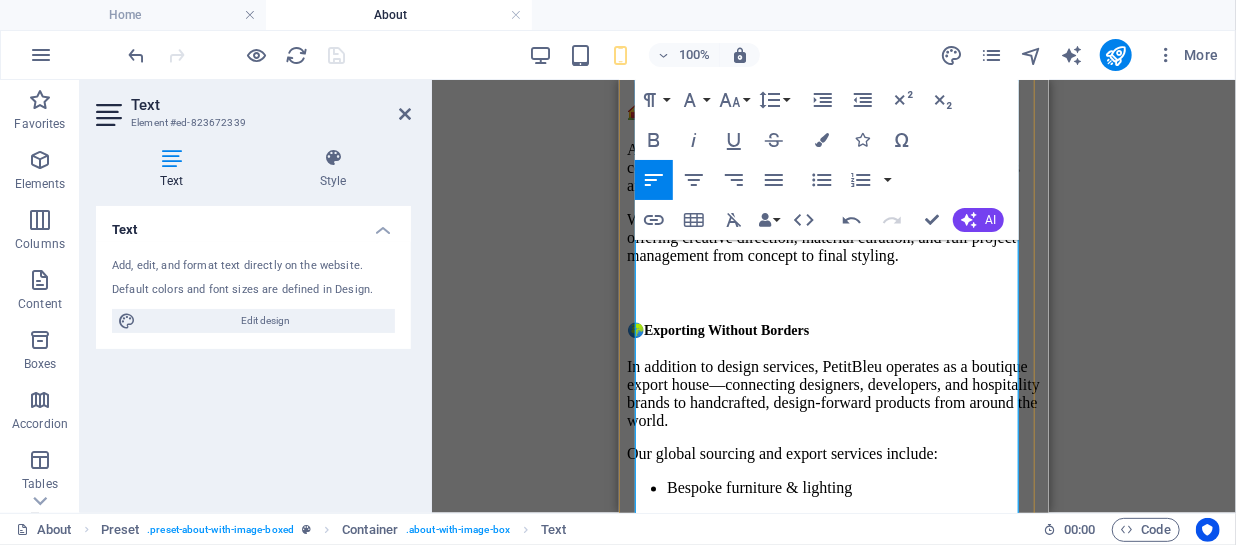 click on "🤍 Let’s Create Something Lasting" at bounding box center (833, 963) 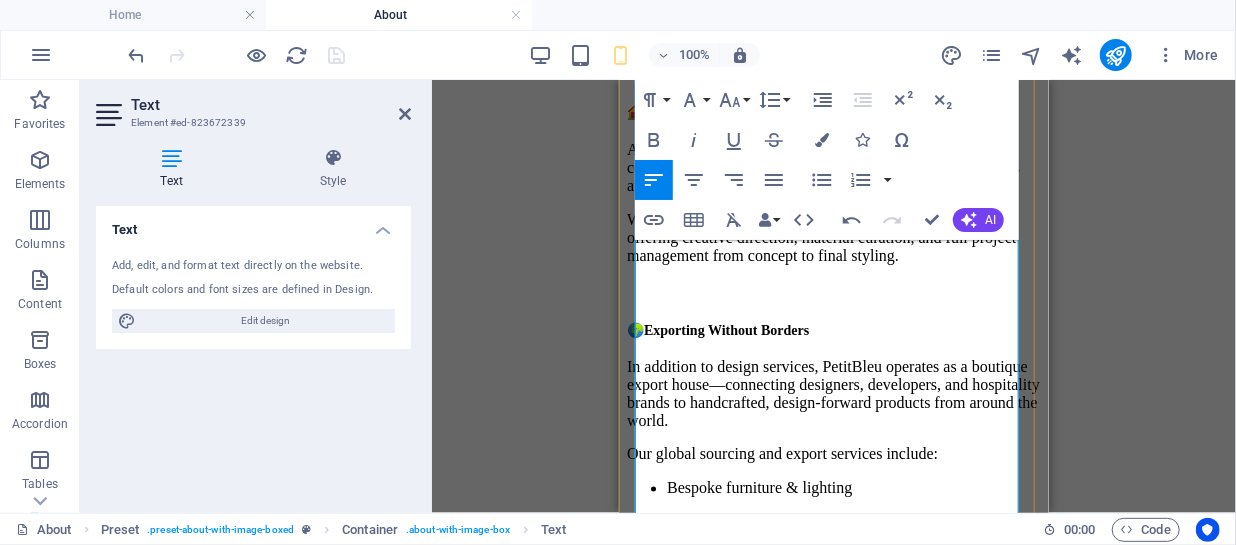 click on "🤍 Let’s Create Something Lasting" at bounding box center [833, 963] 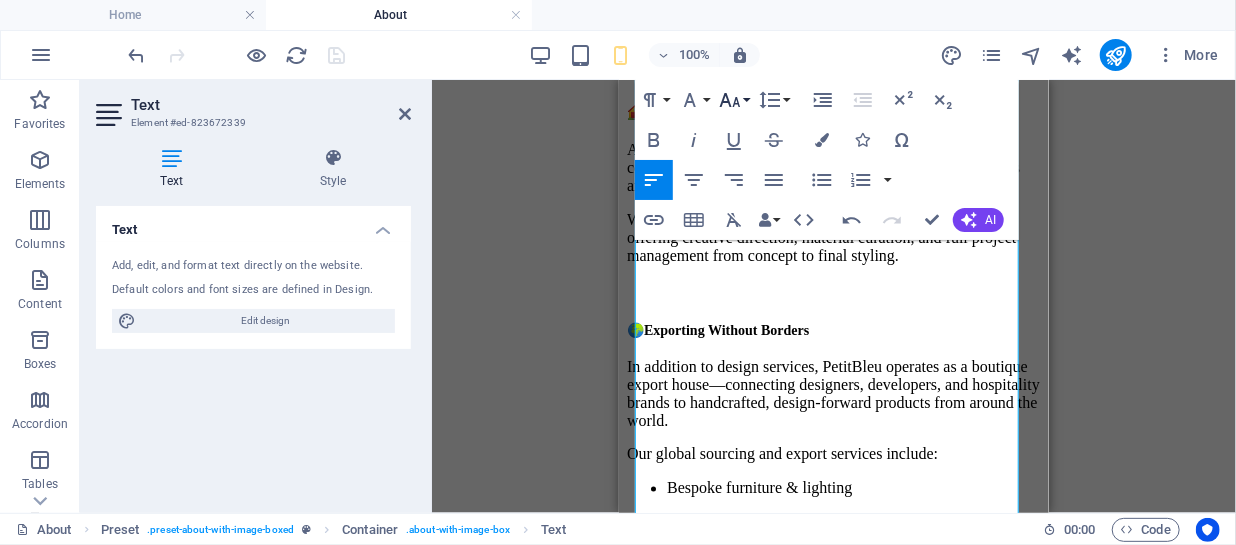 click 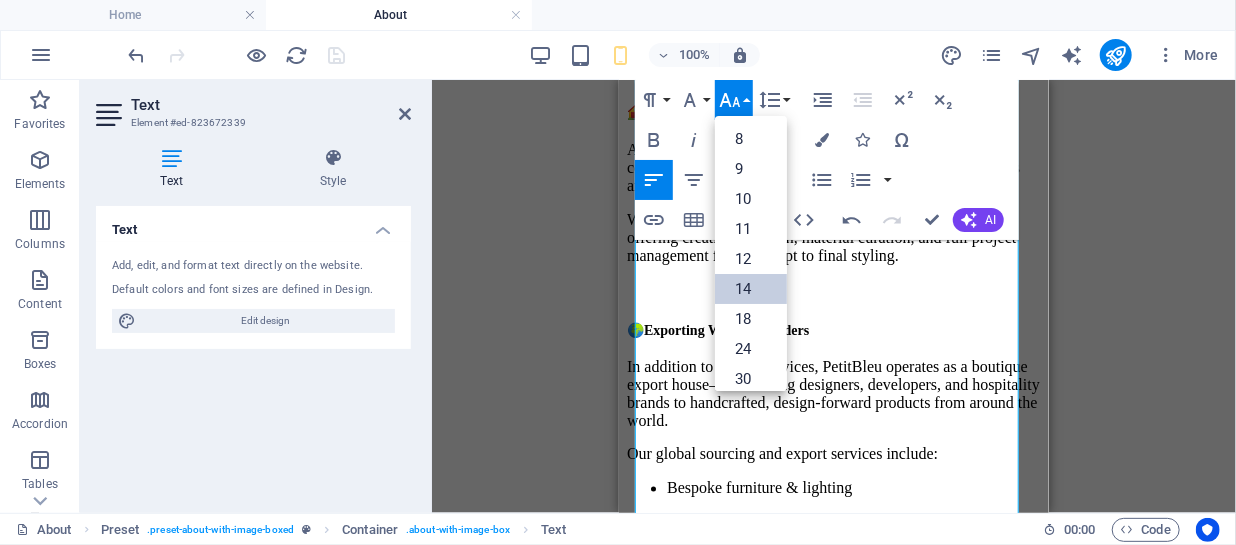 click on "14" at bounding box center (751, 289) 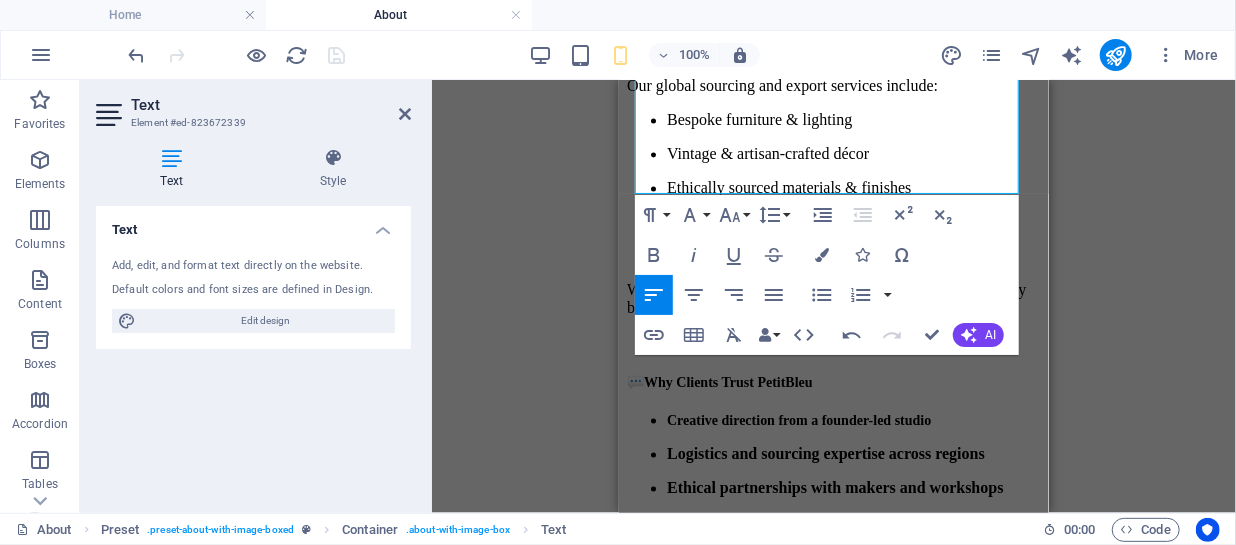scroll, scrollTop: 1575, scrollLeft: 0, axis: vertical 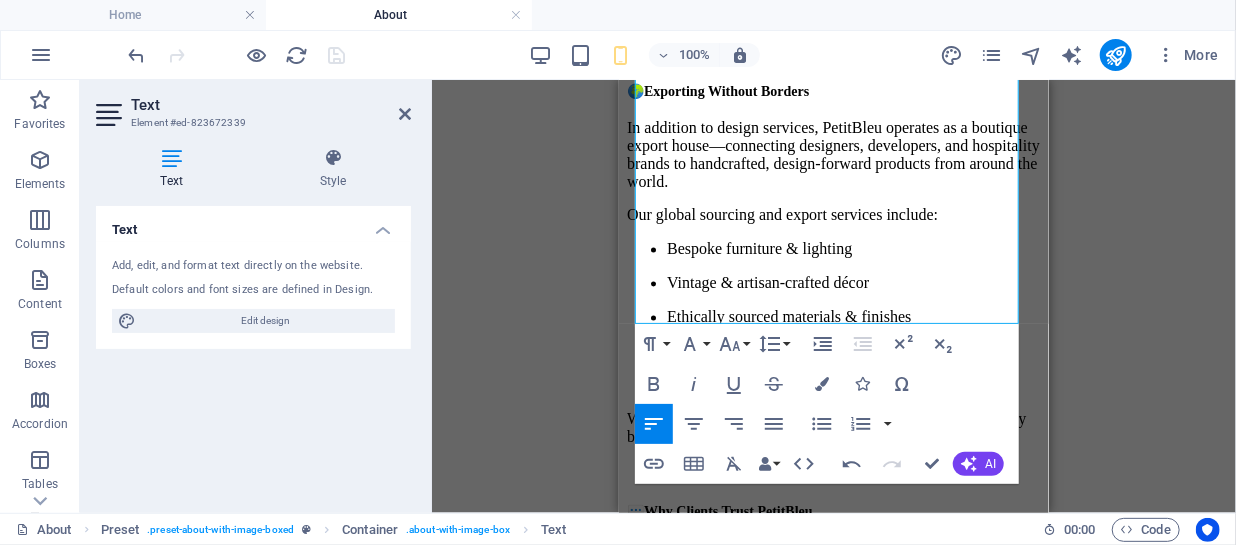click on "Drag here to replace the existing content. Press “Ctrl” if you want to create a new element.
Container   H2   Preset   Container   Container   Text   Reference Paragraph Format Normal Heading 1 Heading 2 Heading 3 Heading 4 Heading 5 Heading 6 Code Font Family Arial Georgia Impact Tahoma Times New Roman Verdana Roboto Yeseva One Font Size 8 9 10 11 12 14 18 24 30 36 48 60 72 96 Line Height Default Single 1.15 1.5 Double Increase Indent Decrease Indent Superscript Subscript Bold Italic Underline Strikethrough Colors Icons Special Characters Align Left Align Center Align Right Align Justify Unordered List   Default Circle Disc Square    Ordered List   Default Lower Alpha Lower Greek Lower Roman Upper Alpha Upper Roman    Insert Link Insert Table Clear Formatting Data Bindings Company First name Last name Street ZIP code City Email Phone Mobile Fax Custom field 1 Custom field 2 Custom field 3 Custom field 4 Custom field 5 Custom field 6 HTML Undo Redo Confirm (Ctrl+⏎) AI Improve" at bounding box center (834, 296) 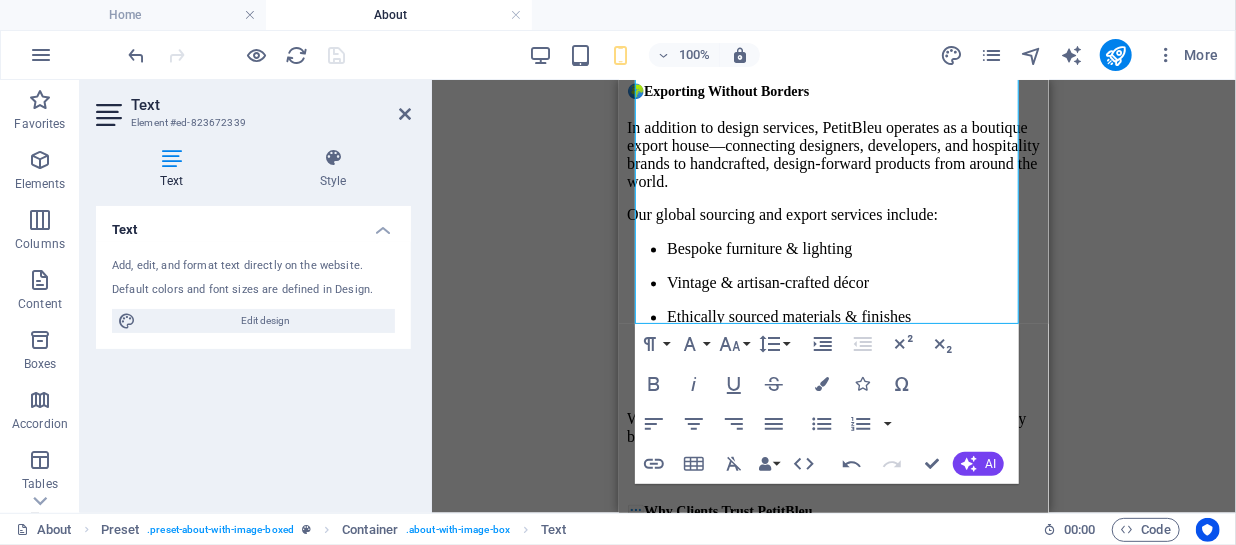 click on "Text Style Text Add, edit, and format text directly on the website. Default colors and font sizes are defined in Design. Edit design Alignment Left aligned Centered Right aligned Preset Element Layout How this element expands within the layout (Flexbox). Size Default auto px % 1/1 1/2 1/3 1/4 1/5 1/6 1/7 1/8 1/9 1/10 Grow Shrink Order Container layout Visible Visible Opacity 100 % Overflow Spacing Margin Default auto px % rem vw vh Custom Custom auto px % rem vw vh auto px % rem vw vh auto px % rem vw vh auto px % rem vw vh Padding Default px rem % vh vw Custom Custom px rem % vh vw px rem % vh vw px rem % vh vw px rem % vh vw Border Style              - Width 1 auto px rem % vh vw Custom Custom 1 auto px rem % vh vw 1 auto px rem % vh vw 1 auto px rem % vh vw 1 auto px rem % vh vw  - Color Round corners Default px rem % vh vw Custom Custom px rem % vh vw px rem % vh vw px rem % vh vw px rem % vh vw Shadow Default None Outside Inside Color X offset 0 px rem vh vw Y offset 0 px rem vh vw Blur 0 px %" at bounding box center [253, 322] 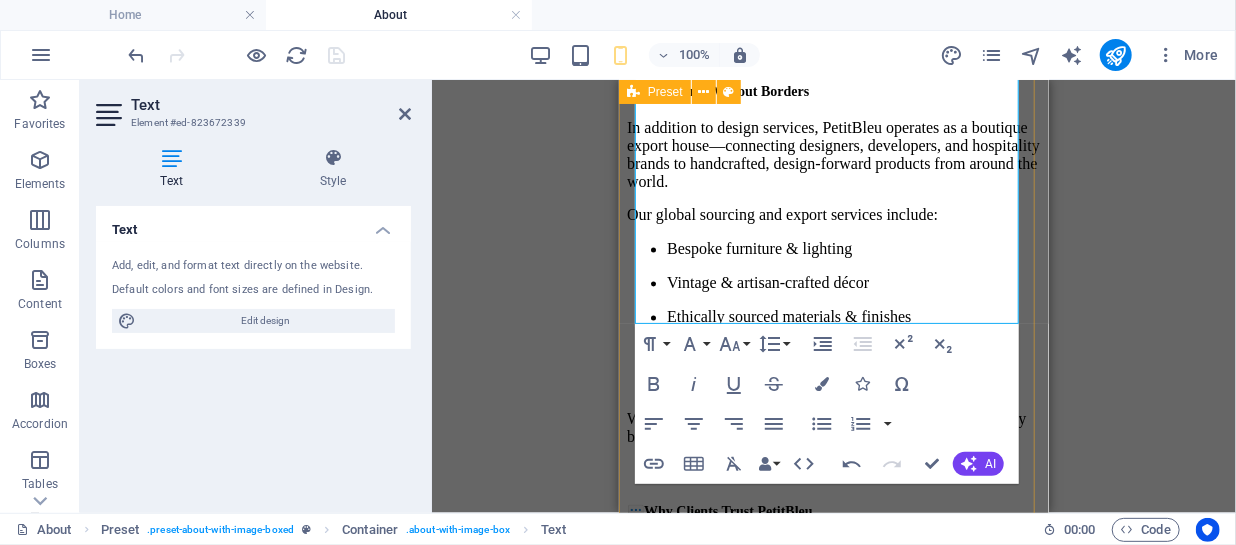 click on "About Me 🧑‍🎨  Meet the Founder: [FIRST] [LAST] A designer and global thinker,  [FIRST] [LAST]  brings a uniquely holistic perspective to every project. With a background in both interiors and international trade, she founded PetitBleu to be a studio where creative vision meets real-world execution. [FIRST]’s aesthetic is quietly confident—layered with natural textures, timeless forms, and cultural nuance. Her work reflects a belief that great design isn’t just seen—it’s felt. 🏠  Interior Design with Intention At PetitBleu, every space begins with a story. Whether it’s a coastal retreat, city apartment, or boutique hotel, our interiors are designed to reflect identity, place, and purpose. We guide each client through a fully customized process—offering creative direction, material curation, and full project management from concept to final styling. 🌍  Exporting Without Borders Our global sourcing and export services include: Bespoke furniture & lighting 💬  See my work" at bounding box center (833, 278) 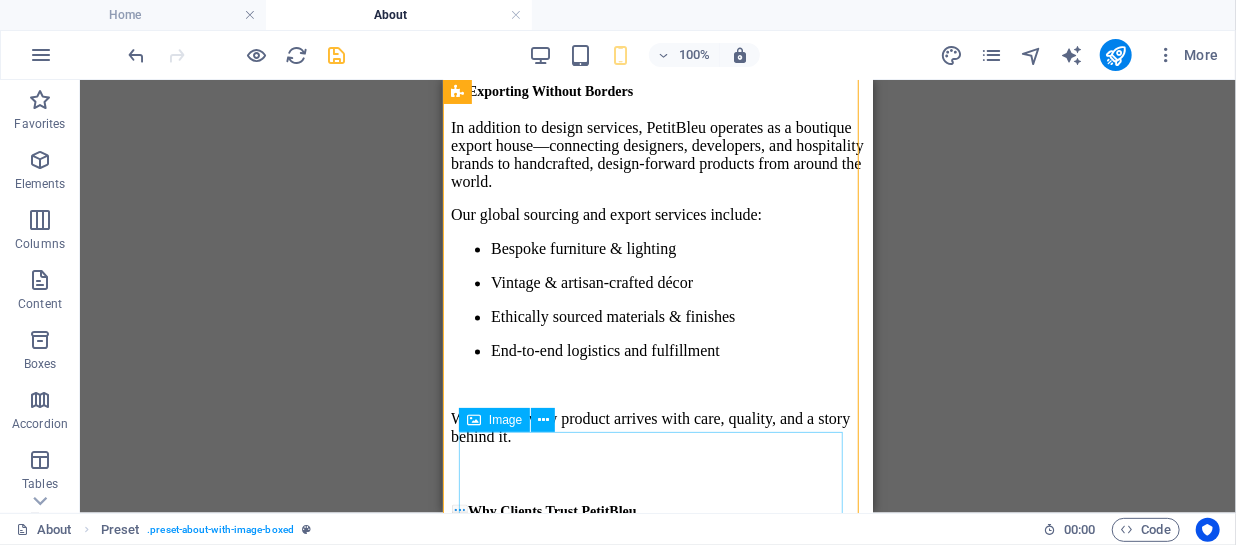 click at bounding box center (512, 953) 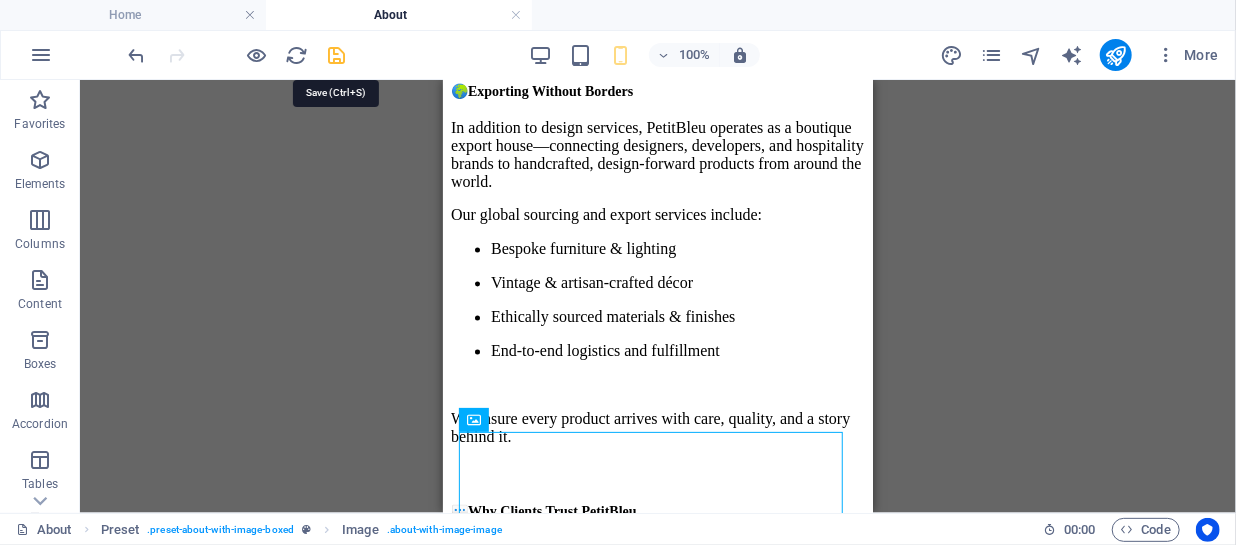 click at bounding box center (337, 55) 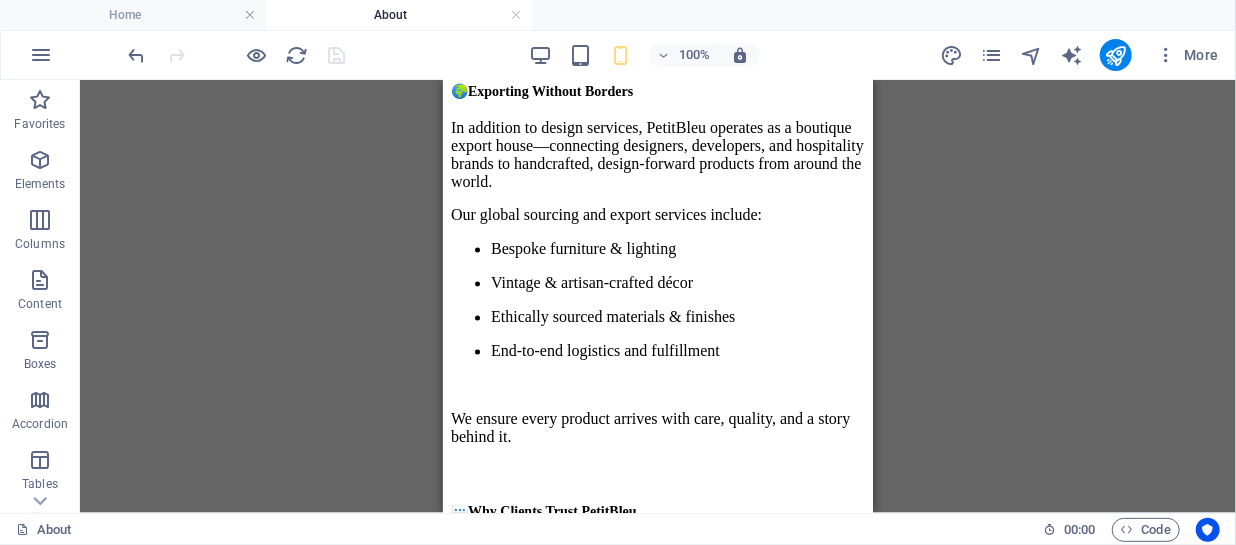 drag, startPoint x: 1235, startPoint y: 369, endPoint x: 1235, endPoint y: 286, distance: 83 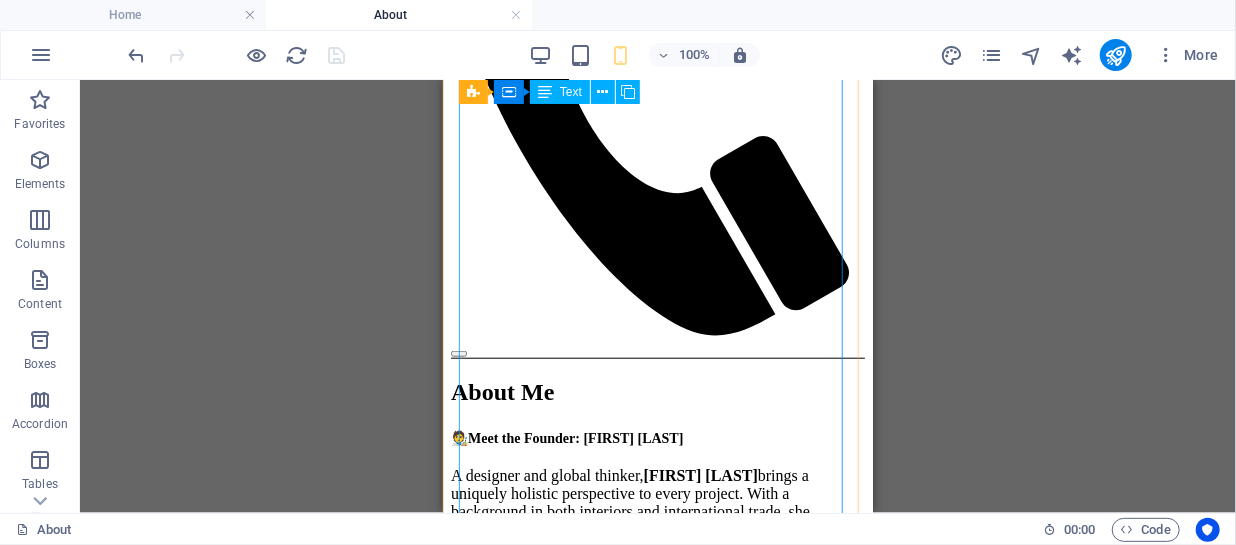 scroll, scrollTop: 1209, scrollLeft: 0, axis: vertical 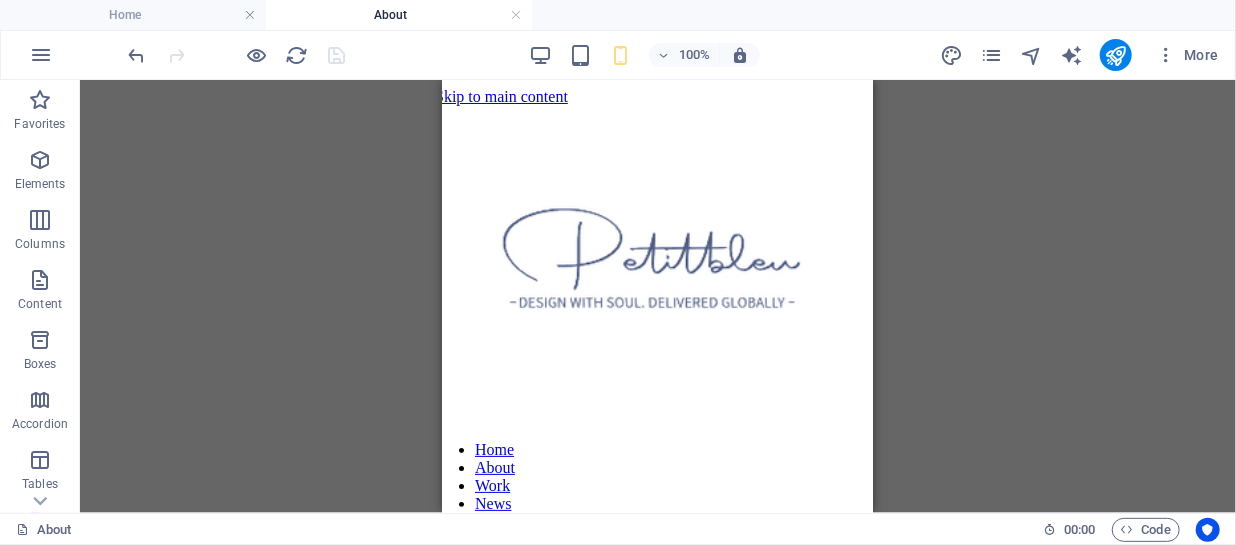 click on "Drag here to replace the existing content. Press “Ctrl” if you want to create a new element.
Container   H2   Preset   Container   Preset   Container   Text   Reference   Image   Button   Spacer" at bounding box center (658, 296) 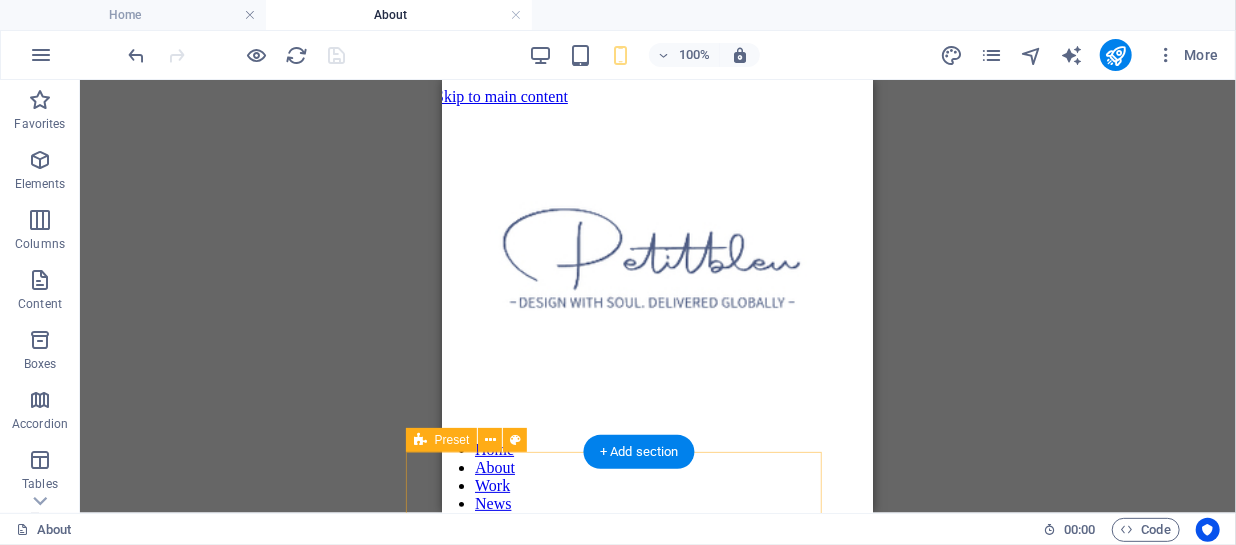 click on "About Me 🧑‍🎨  Meet the Founder: [FIRST] [LAST] A designer and global thinker,  [FIRST] [LAST]  brings a uniquely holistic perspective to every project. With a background in both interiors and international trade, she founded PetitBleu to be a studio where creative vision meets real-world execution. [FIRST]’s aesthetic is quietly confident—layered with natural textures, timeless forms, and cultural nuance. Her work reflects a belief that great design isn’t just seen—it’s felt. 🏠  Interior Design with Intention At PetitBleu, every space begins with a story. Whether it’s a coastal retreat, city apartment, or boutique hotel, our interiors are designed to reflect identity, place, and purpose. We guide each client through a fully customized process—offering creative direction, material curation, and full project management from concept to final styling. 🌍  Exporting Without Borders Our global sourcing and export services include: Bespoke furniture & lighting 💬  See my work" at bounding box center (641, 1853) 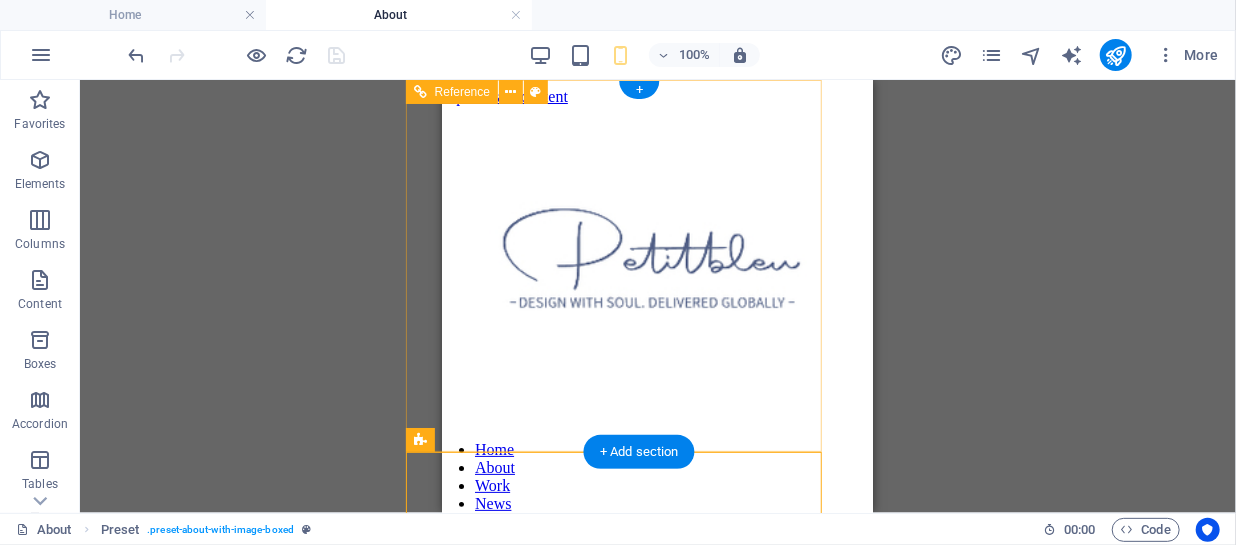 click at bounding box center [641, 839] 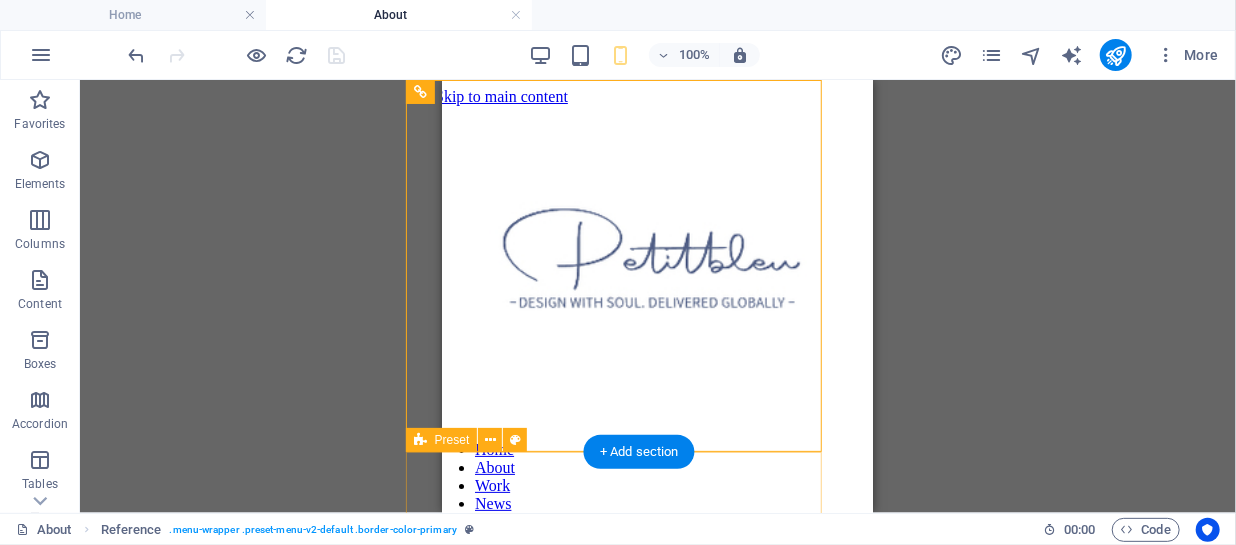 click on "About Me 🧑‍🎨  Meet the Founder: [FIRST] [LAST] A designer and global thinker,  [FIRST] [LAST]  brings a uniquely holistic perspective to every project. With a background in both interiors and international trade, she founded PetitBleu to be a studio where creative vision meets real-world execution. [FIRST]’s aesthetic is quietly confident—layered with natural textures, timeless forms, and cultural nuance. Her work reflects a belief that great design isn’t just seen—it’s felt. 🏠  Interior Design with Intention At PetitBleu, every space begins with a story. Whether it’s a coastal retreat, city apartment, or boutique hotel, our interiors are designed to reflect identity, place, and purpose. We guide each client through a fully customized process—offering creative direction, material curation, and full project management from concept to final styling. 🌍  Exporting Without Borders Our global sourcing and export services include: Bespoke furniture & lighting 💬  See my work" at bounding box center [641, 1853] 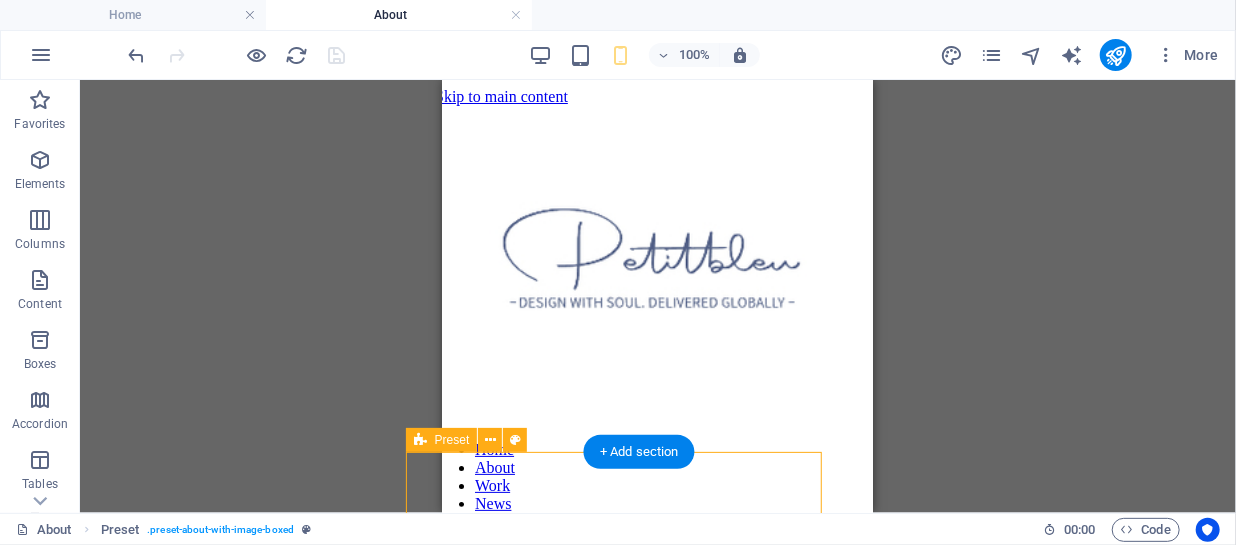 click on "About Me 🧑‍🎨  Meet the Founder: [FIRST] [LAST] A designer and global thinker,  [FIRST] [LAST]  brings a uniquely holistic perspective to every project. With a background in both interiors and international trade, she founded PetitBleu to be a studio where creative vision meets real-world execution. [FIRST]’s aesthetic is quietly confident—layered with natural textures, timeless forms, and cultural nuance. Her work reflects a belief that great design isn’t just seen—it’s felt. 🏠  Interior Design with Intention At PetitBleu, every space begins with a story. Whether it’s a coastal retreat, city apartment, or boutique hotel, our interiors are designed to reflect identity, place, and purpose. We guide each client through a fully customized process—offering creative direction, material curation, and full project management from concept to final styling. 🌍  Exporting Without Borders Our global sourcing and export services include: Bespoke furniture & lighting 💬  See my work" at bounding box center [641, 1853] 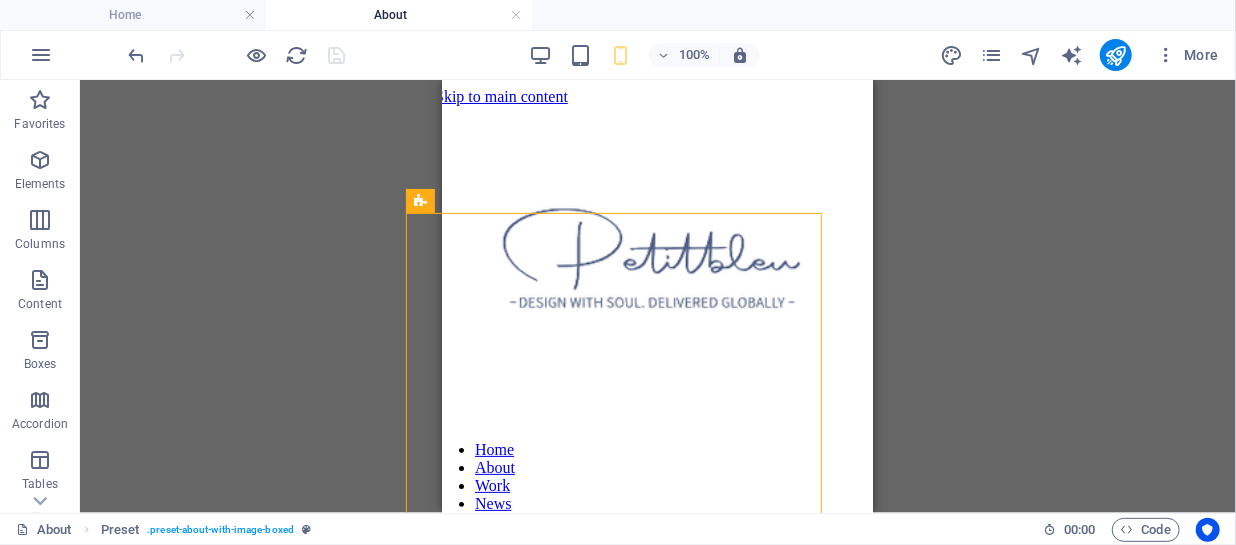 scroll, scrollTop: 239, scrollLeft: 37, axis: both 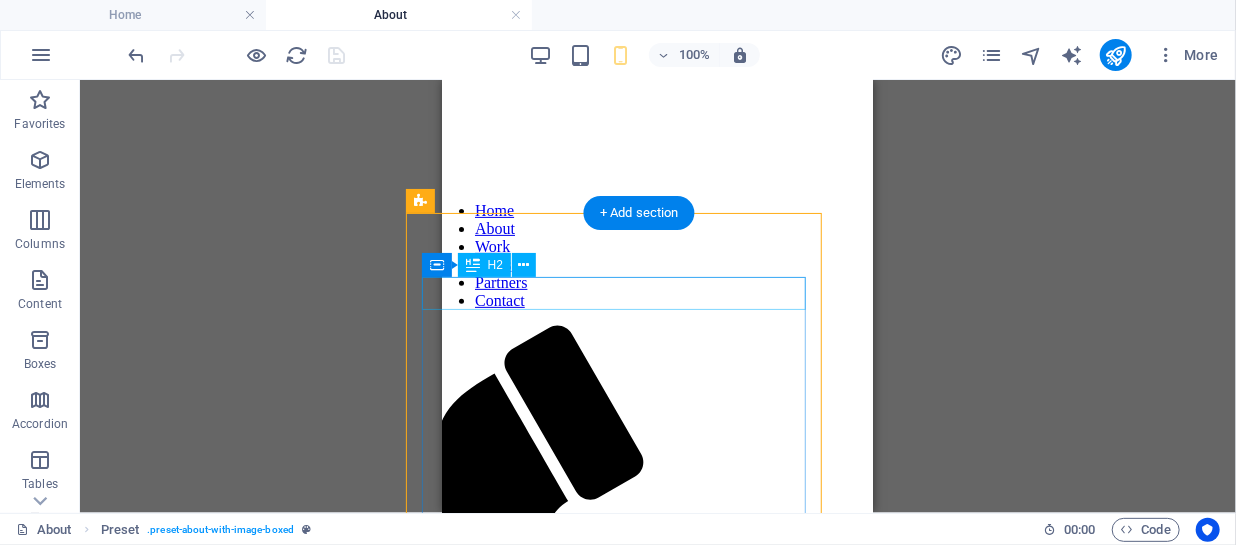 click on "About Me" at bounding box center [641, 909] 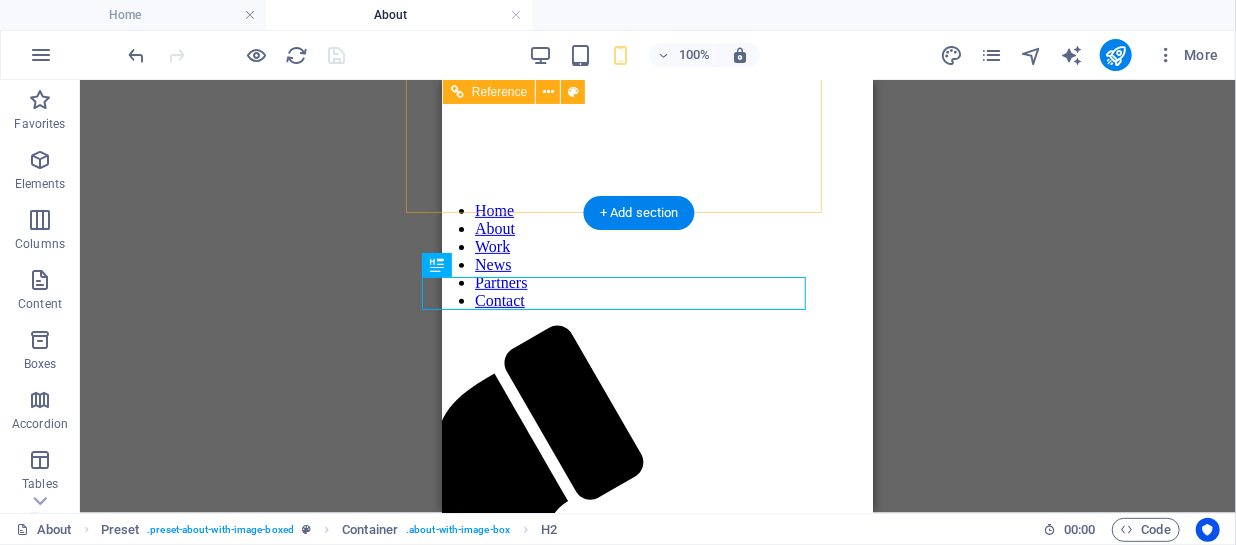 click at bounding box center [641, 25] 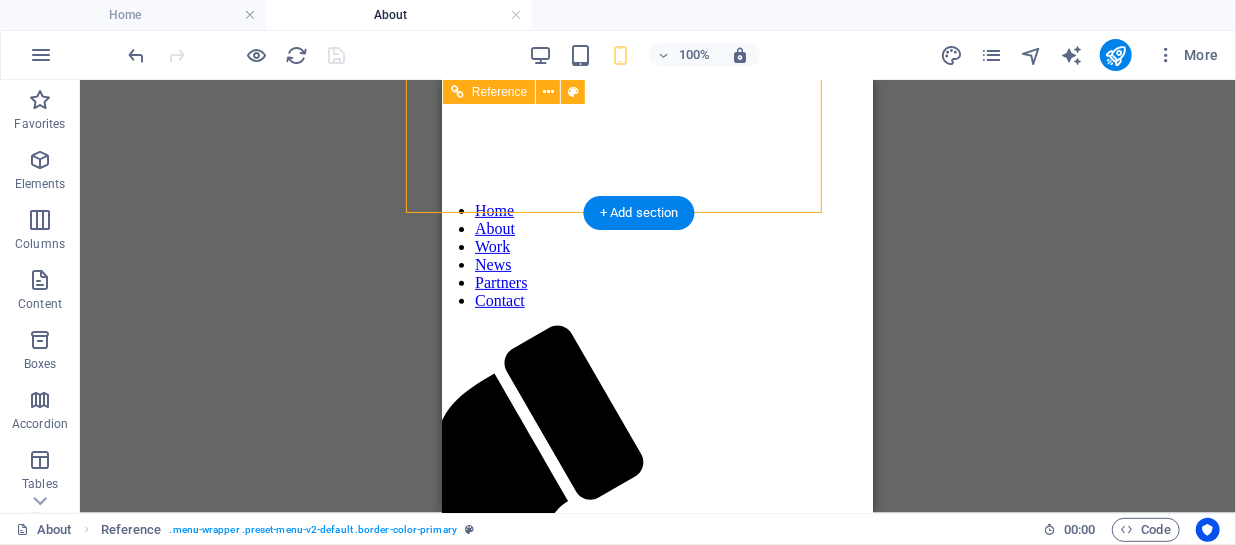 click at bounding box center [641, 25] 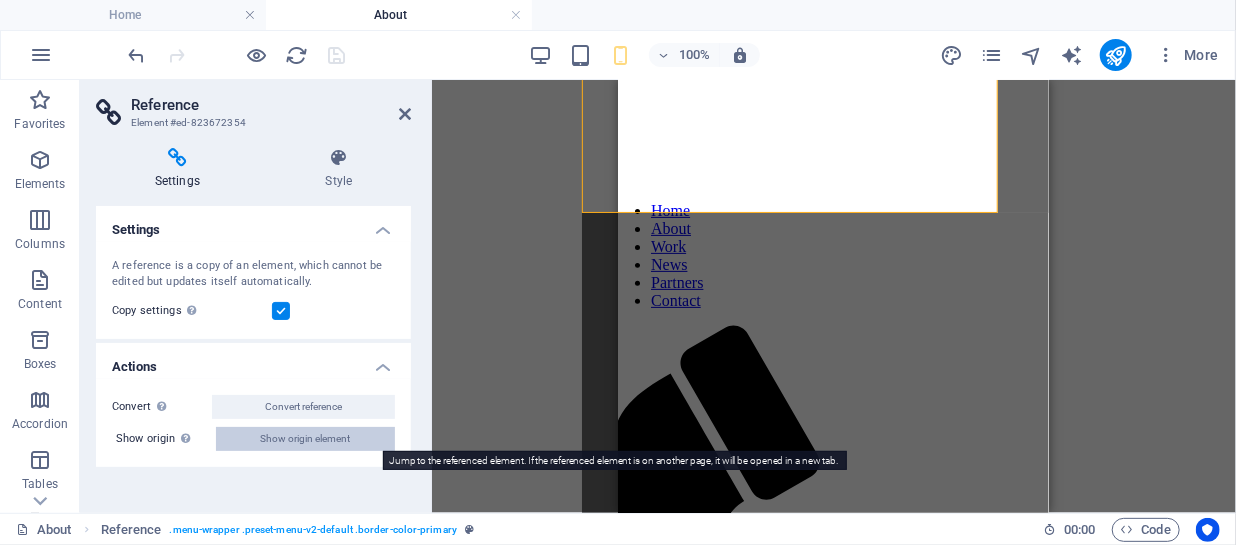 click on "Show origin element" at bounding box center (305, 439) 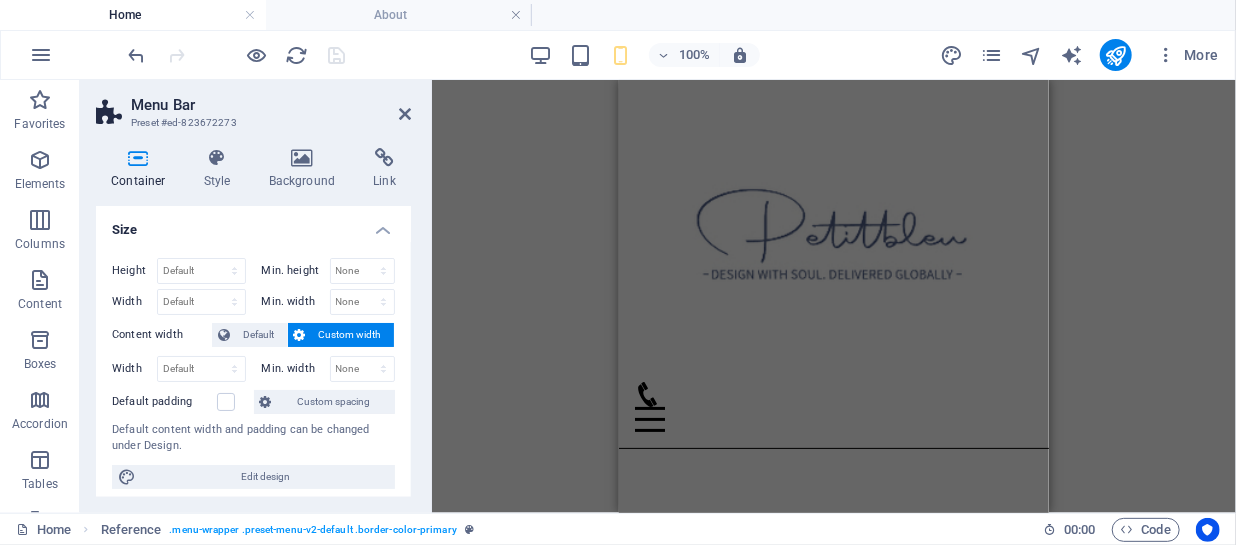 scroll, scrollTop: 0, scrollLeft: 0, axis: both 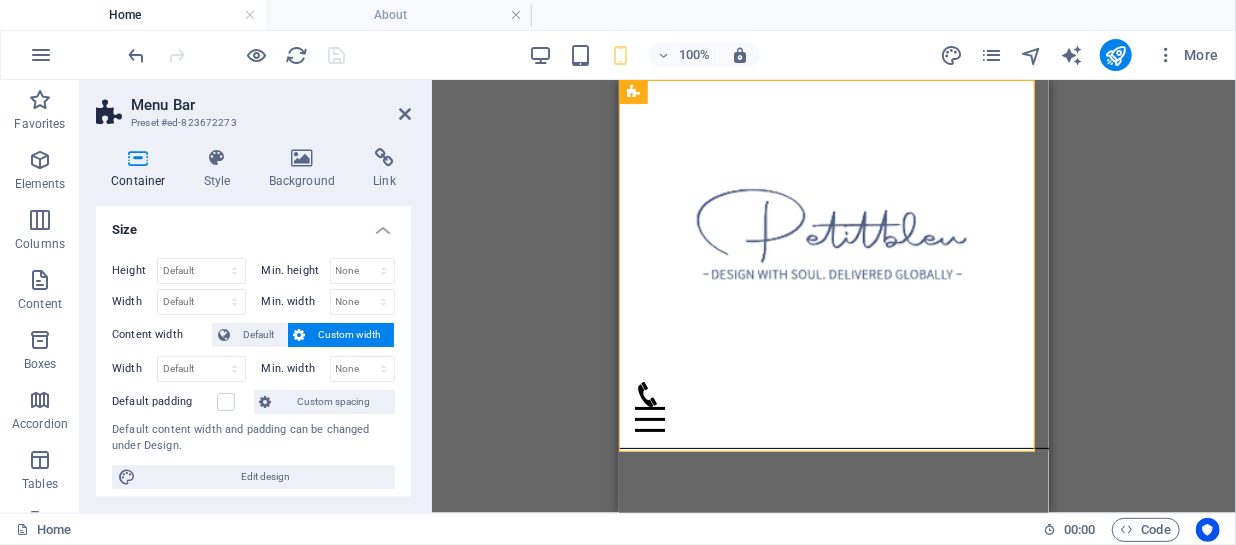 click on "Drag here to replace the existing content. Press “Ctrl” if you want to create a new element.
H2   Banner   Banner   Container   Slider   Container   Menu Bar   Menu   Text   Text   Container   Preset   Container   Text   Container   Spacer   Button   H3   H3   Container   Image   Container   Preset   Image   Container   Image   Boxes   Container   Container   Container   Text   Container   Boxes   Icon   Text   Text   H3   Spacer   Button   Preset   Container   Preset   Menu Bar   Logo   Button   Container   Container   Icon   Container   Container" at bounding box center (834, 296) 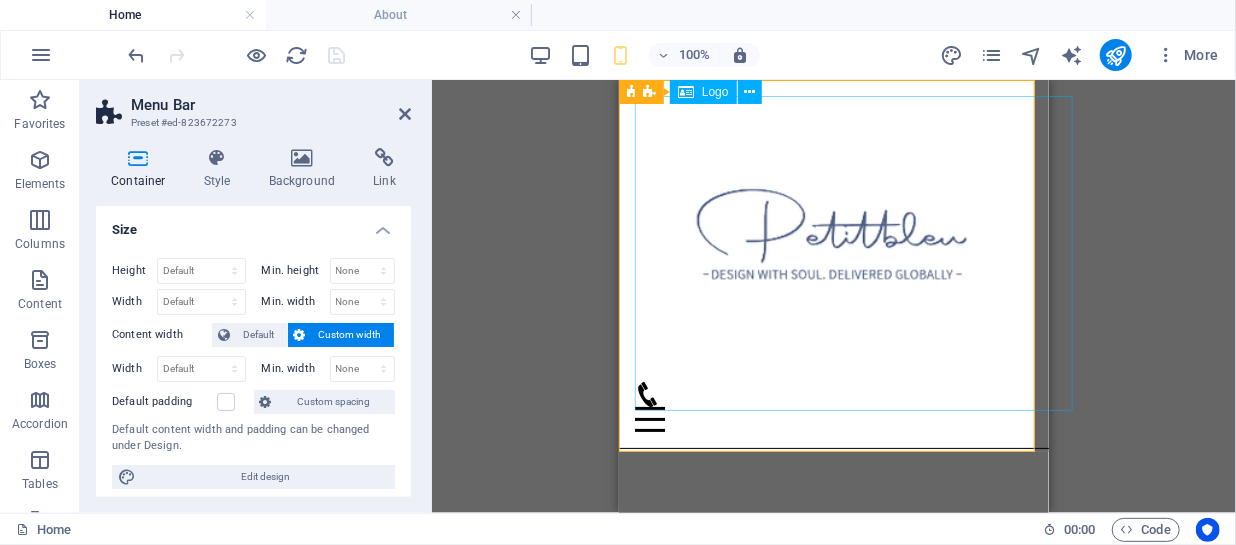 click at bounding box center (833, 238) 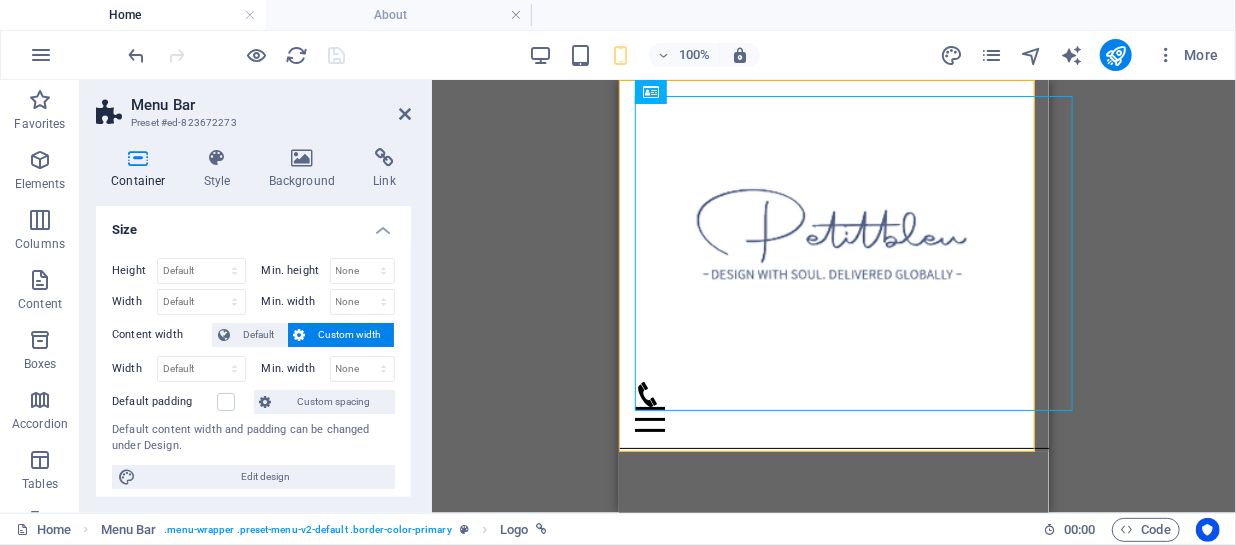 click on "Drag here to replace the existing content. Press “Ctrl” if you want to create a new element.
H2   Banner   Banner   Container   Slider   Container   Menu Bar   Menu   Text   Text   Container   Preset   Container   Text   Container   Spacer   Button   H3   H3   Container   Image   Container   Preset   Image   Container   Image   Boxes   Container   Container   Container   Text   Container   Boxes   Icon   Text   Text   H3   Spacer   Button   Preset   Container   Preset   Menu Bar   Logo   Button   Container   Container   Icon   Container   Container" at bounding box center [834, 296] 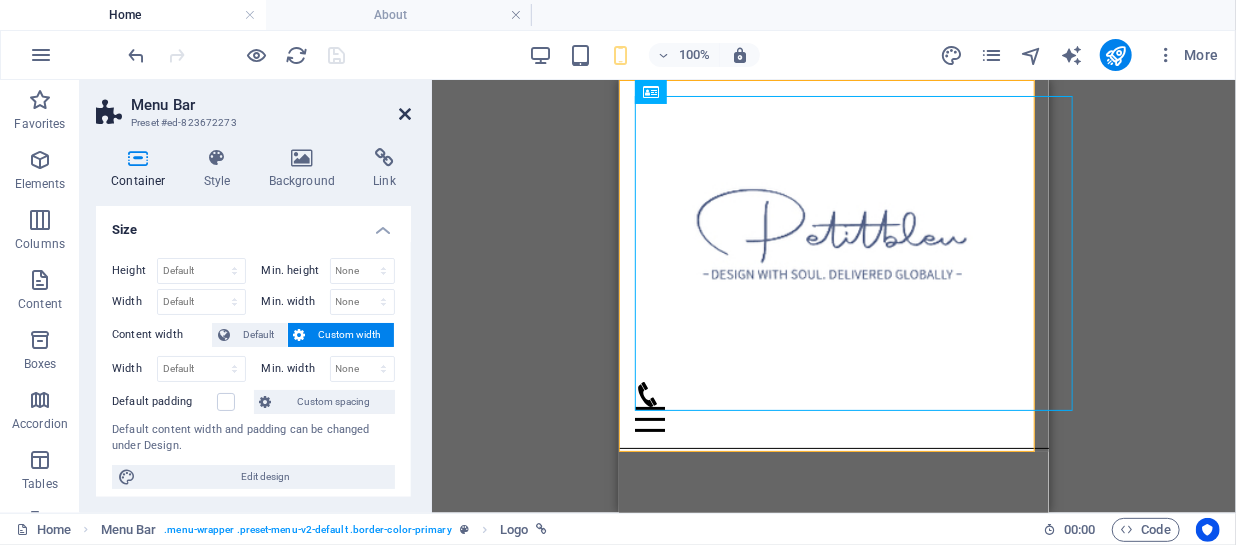 click at bounding box center [405, 114] 